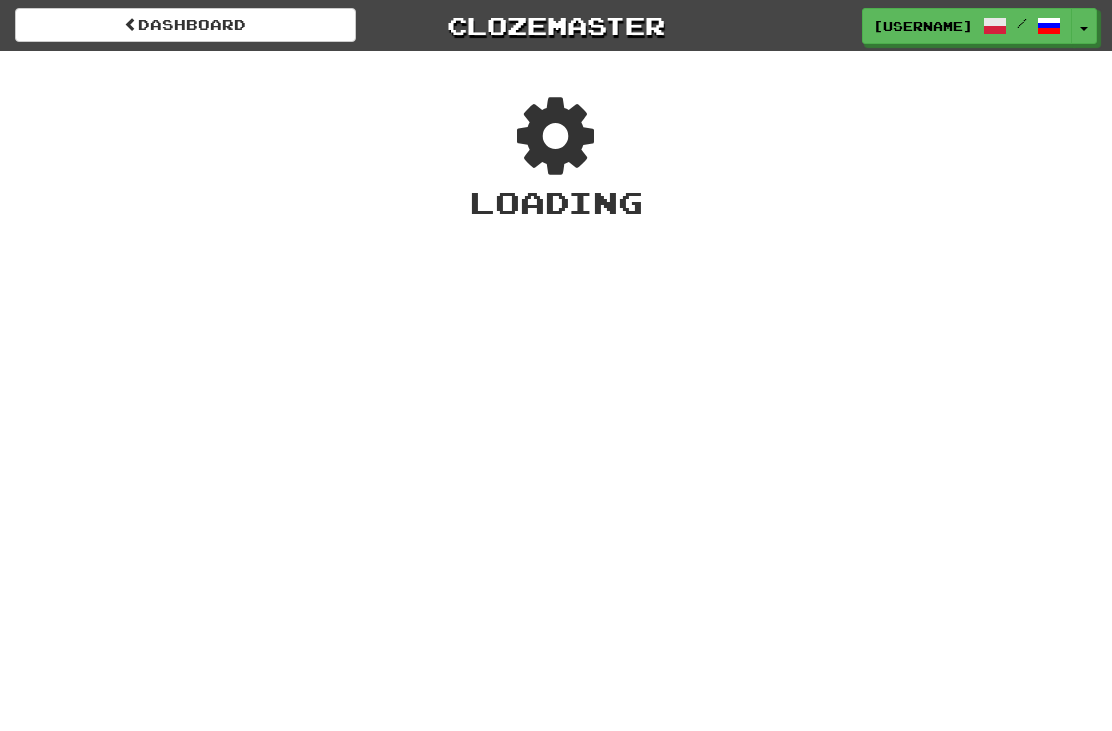 scroll, scrollTop: 0, scrollLeft: 0, axis: both 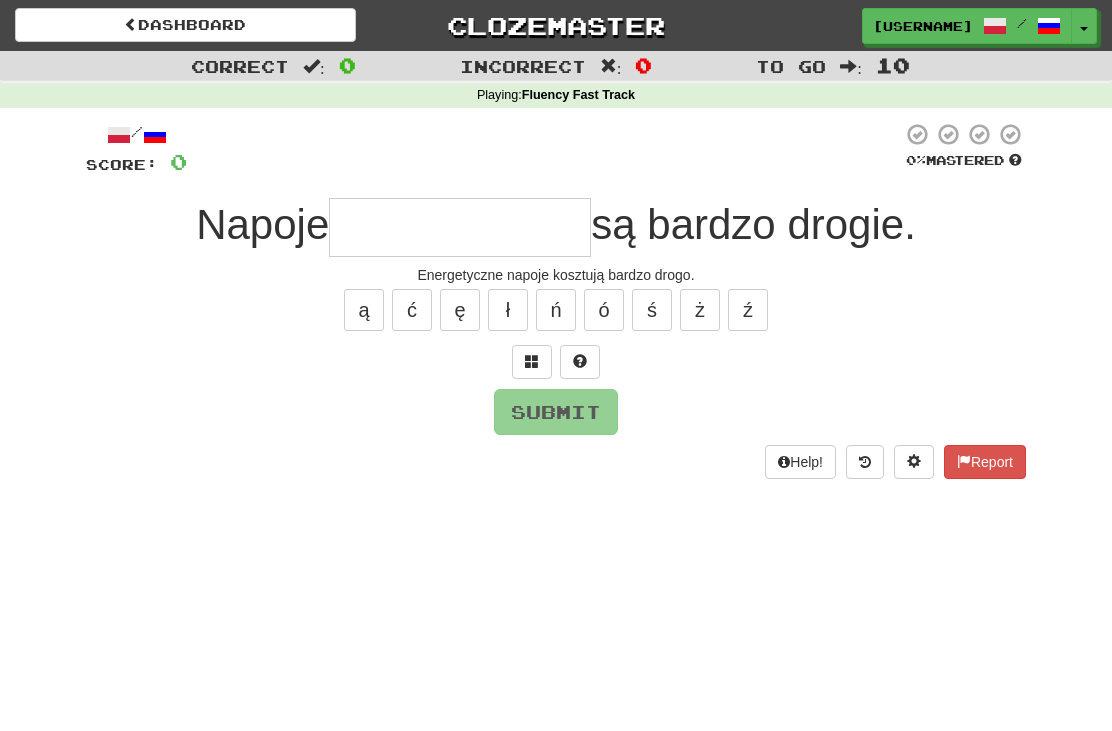 click at bounding box center (460, 227) 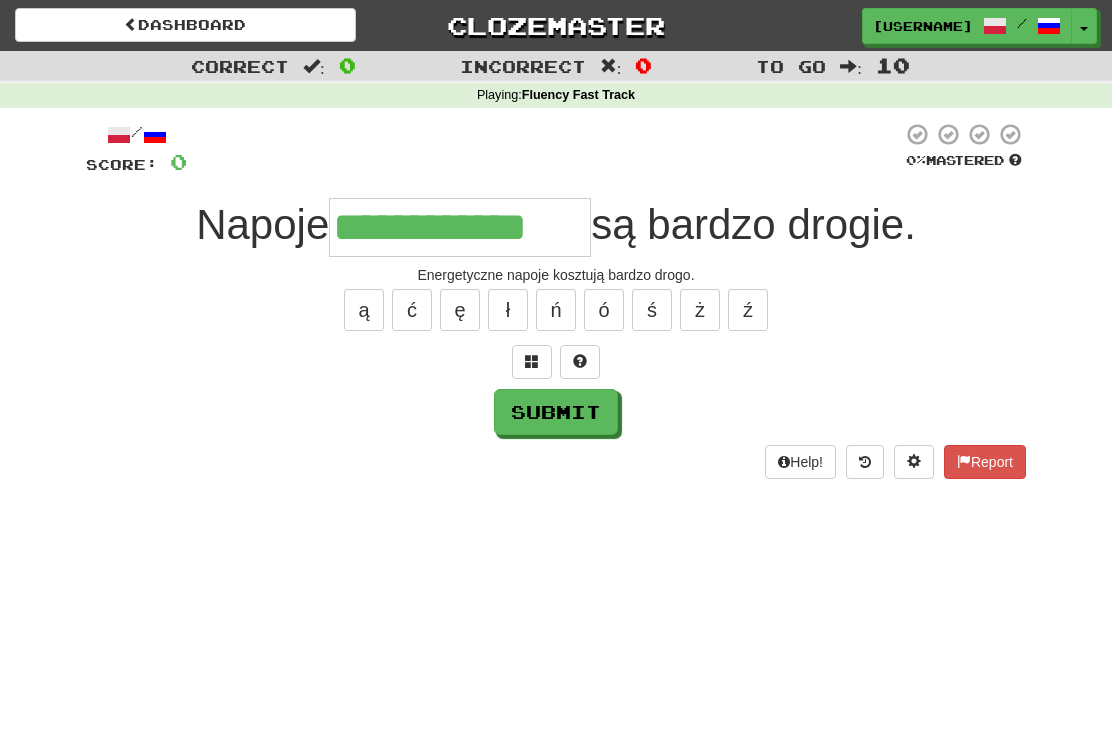 type on "**********" 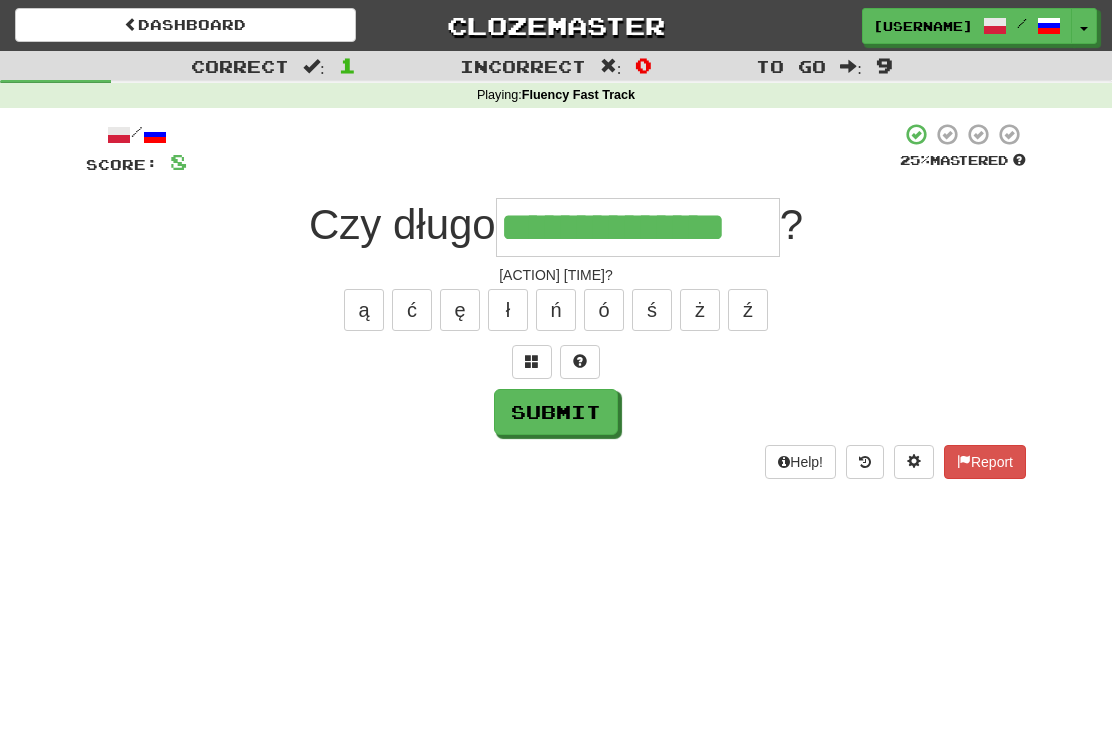 type on "**********" 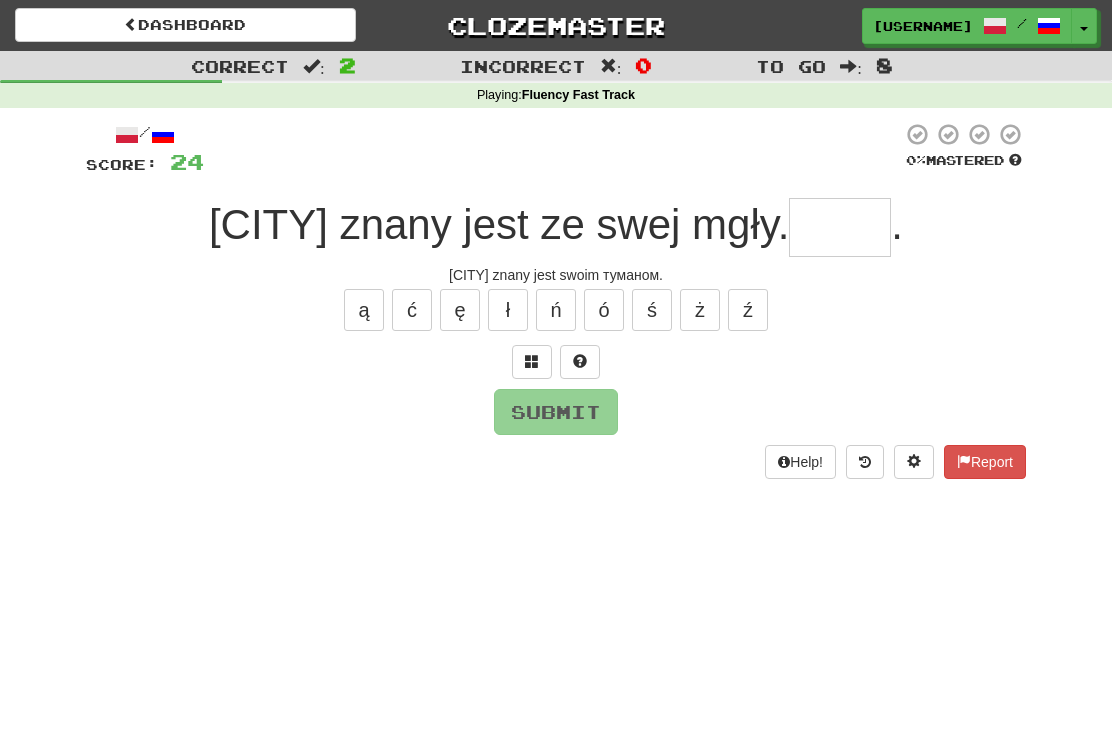 type on "*" 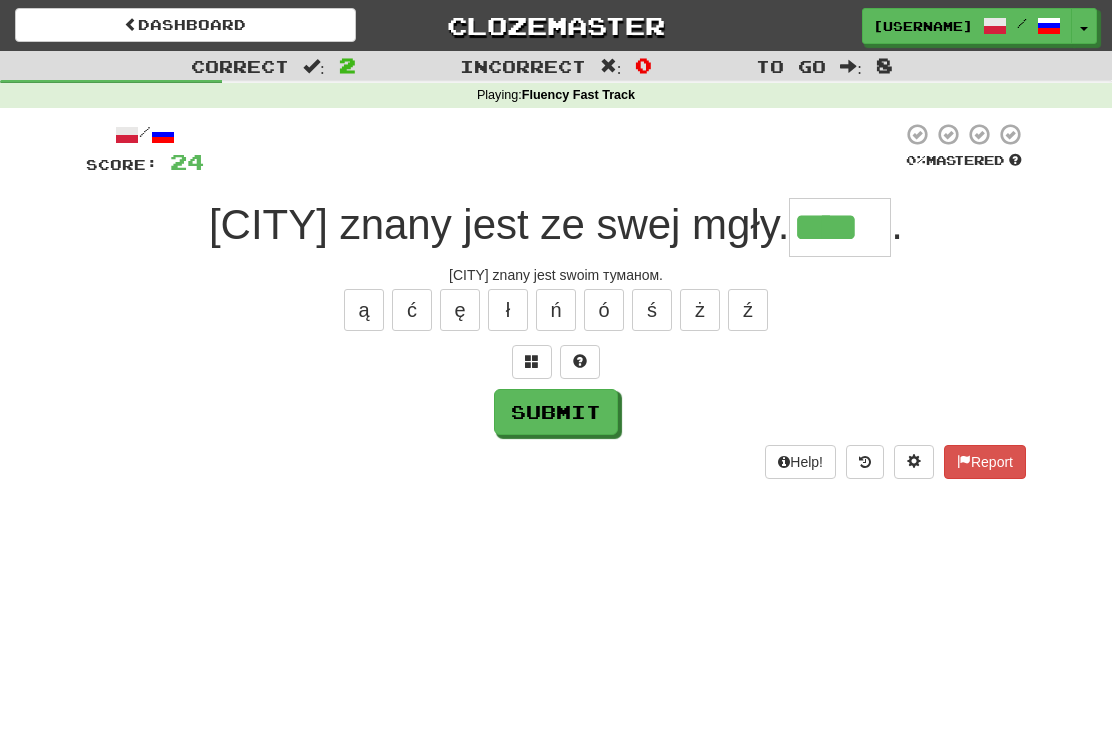 type on "****" 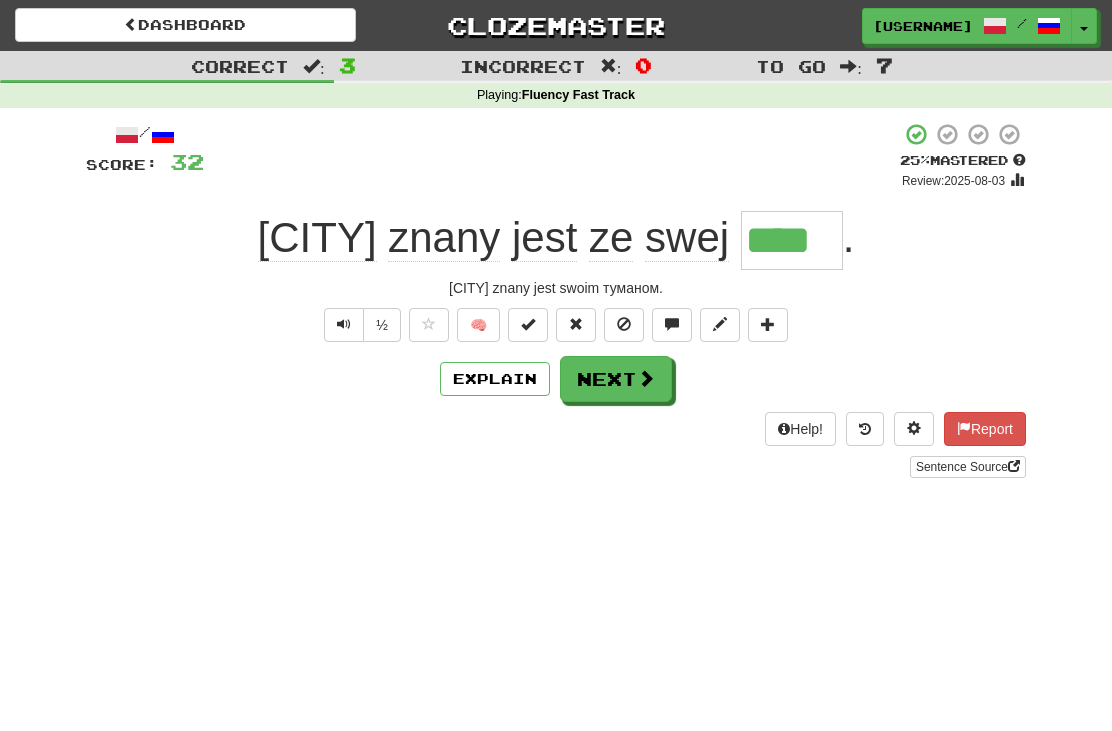click on "Next" at bounding box center (616, 379) 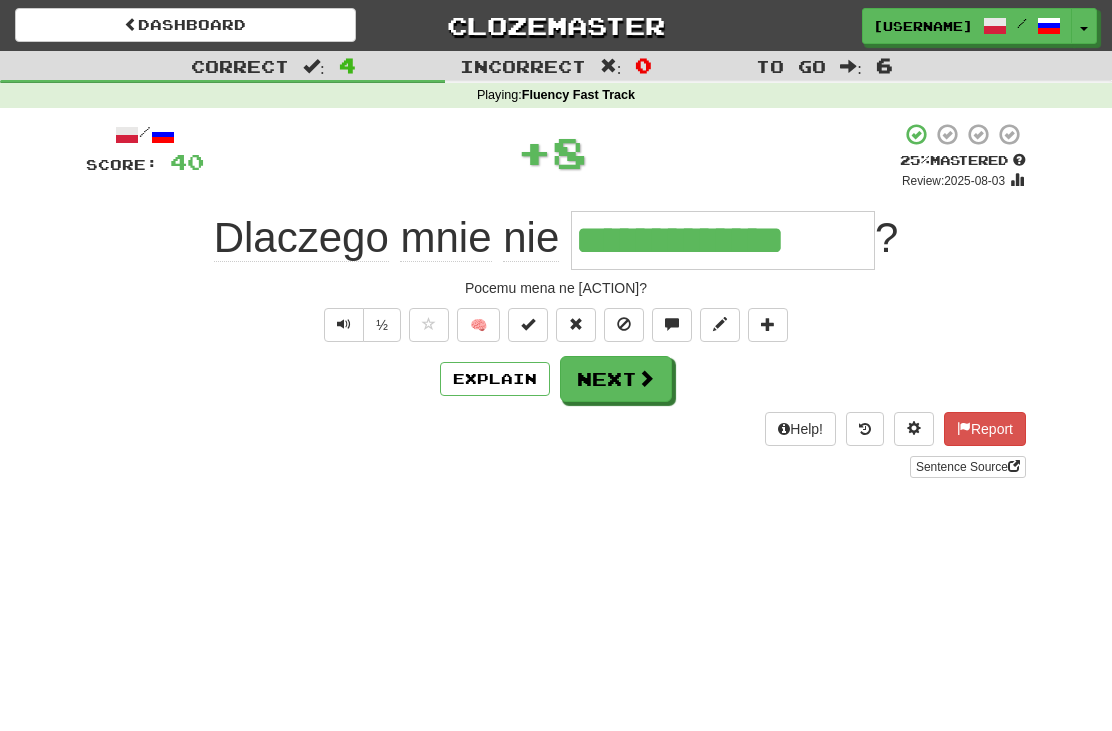 type on "**********" 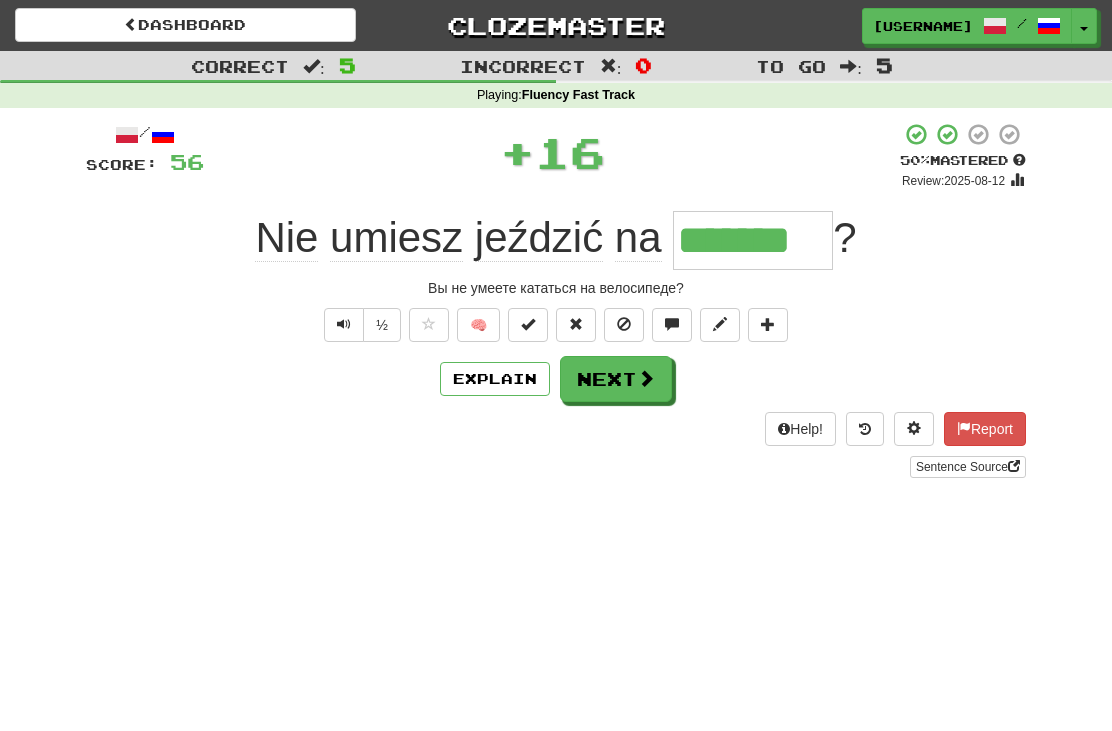 type on "*******" 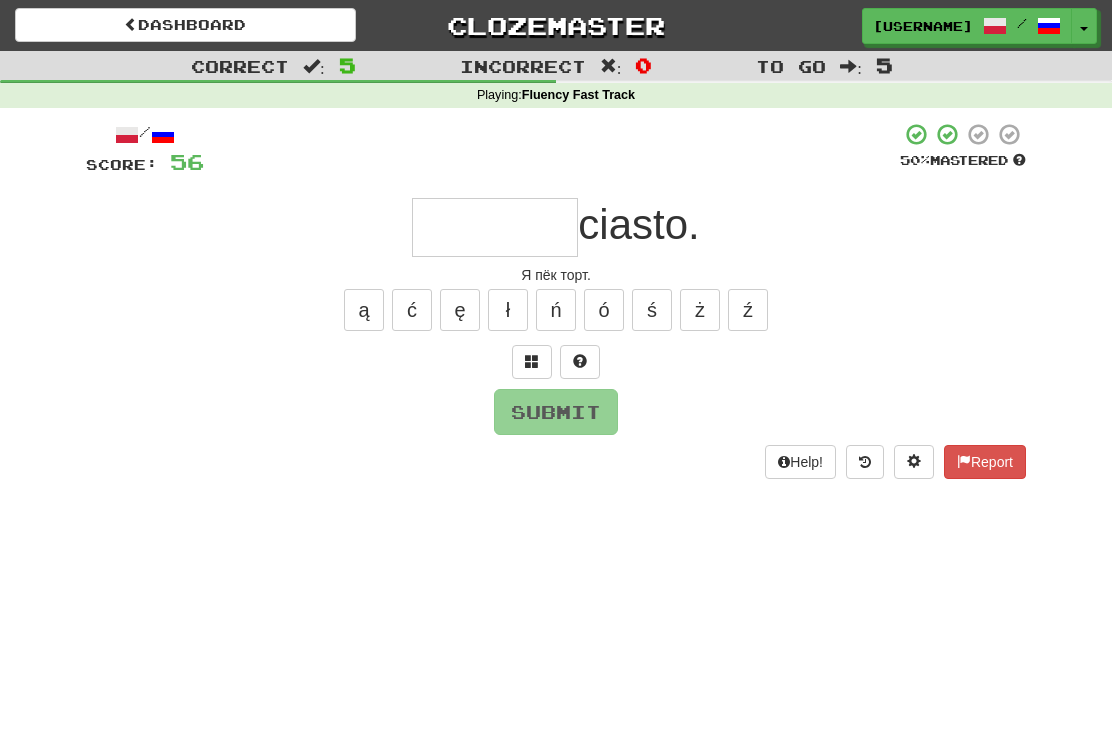 type on "*" 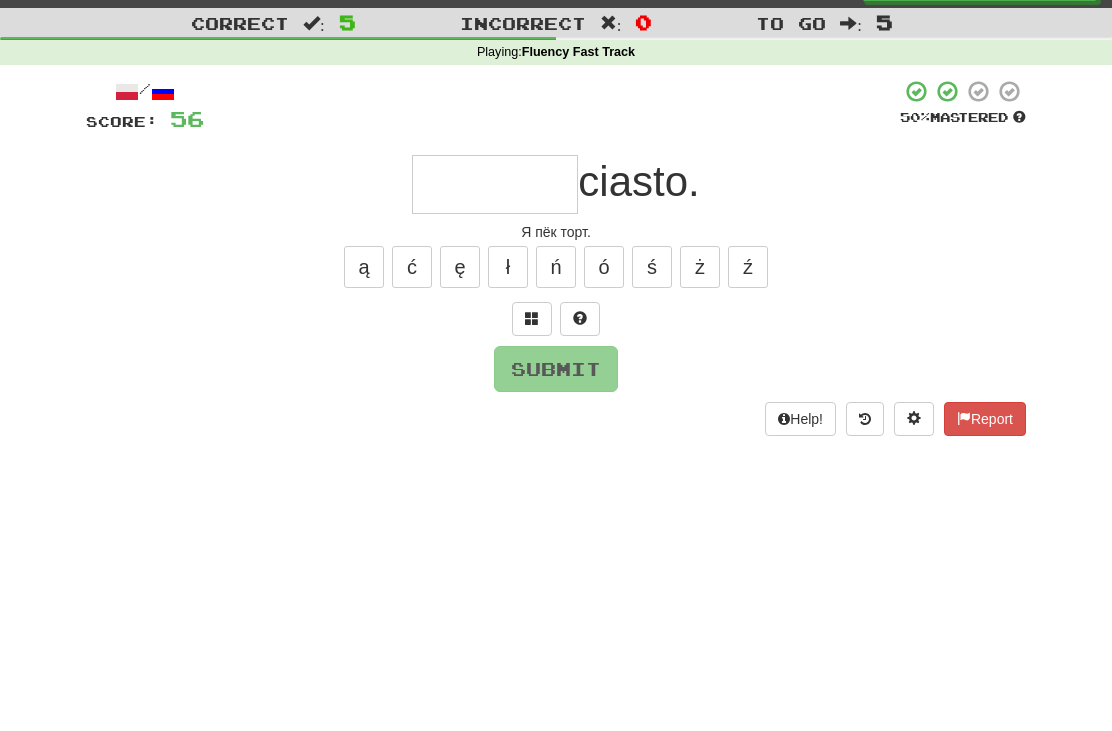 click at bounding box center (532, 362) 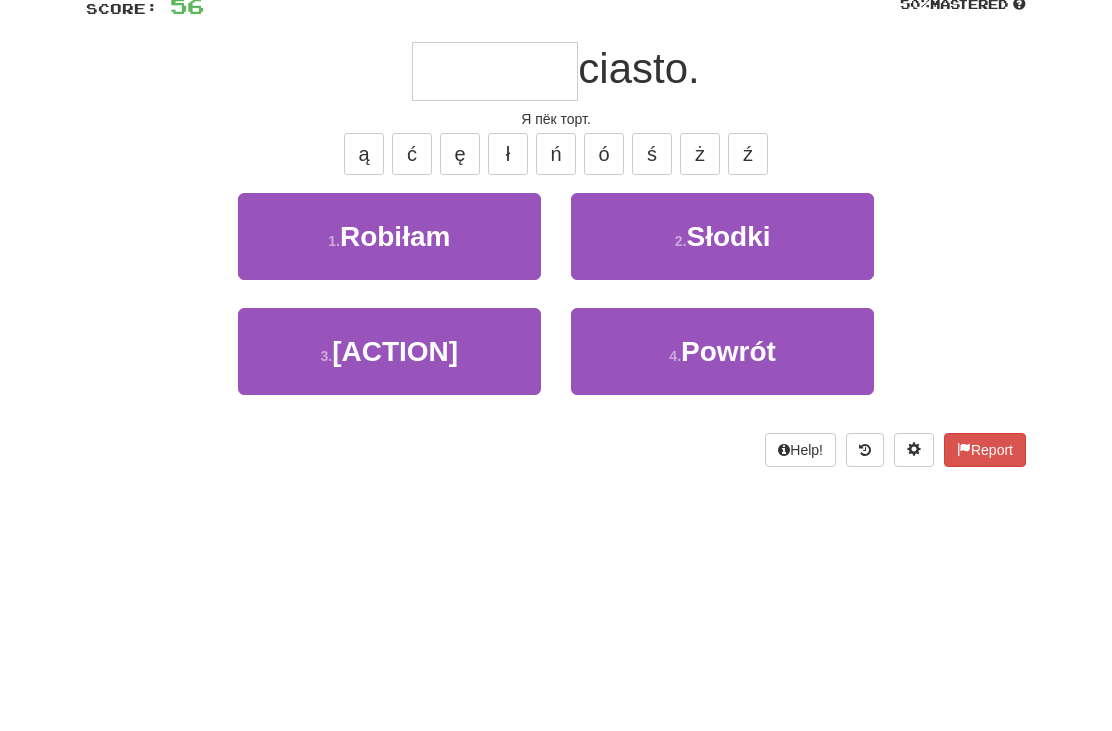 click on "1 ." at bounding box center (334, 397) 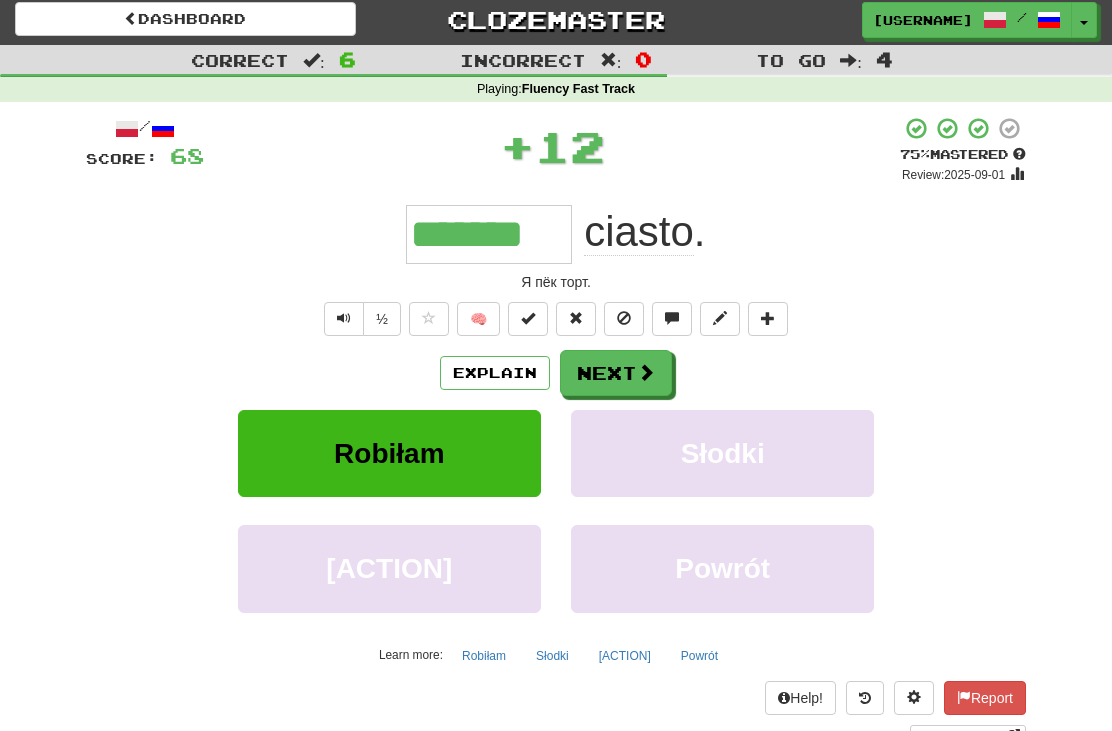 scroll, scrollTop: 19, scrollLeft: 0, axis: vertical 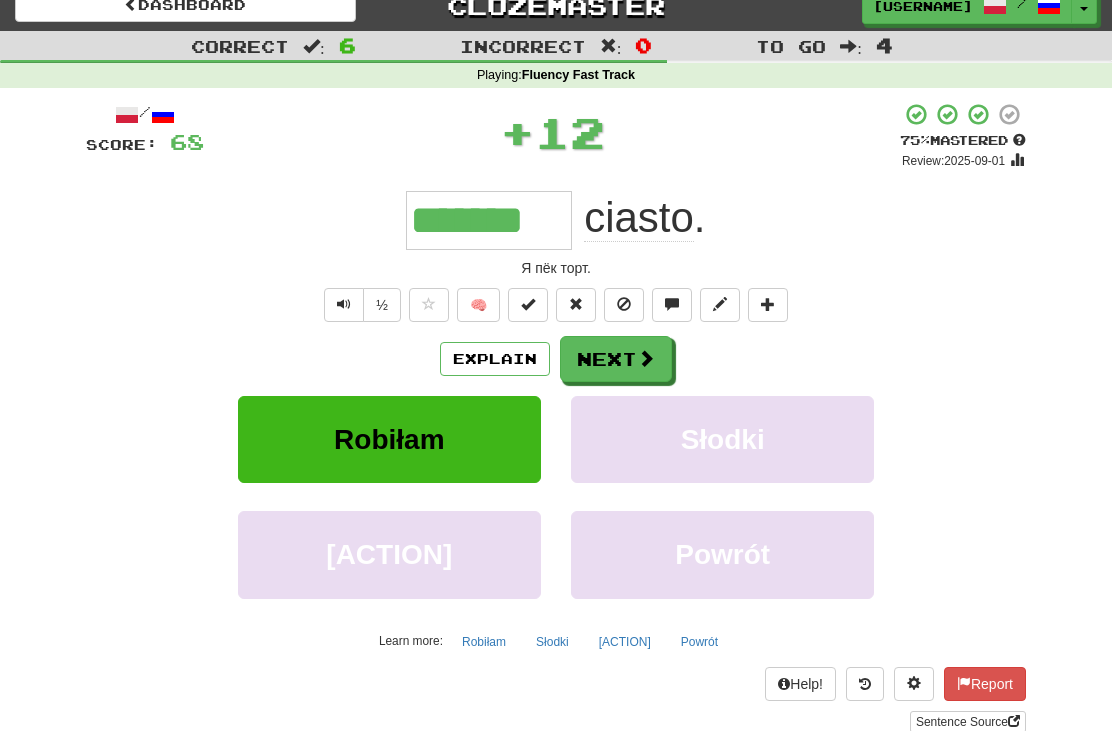 click on "Next" at bounding box center [616, 360] 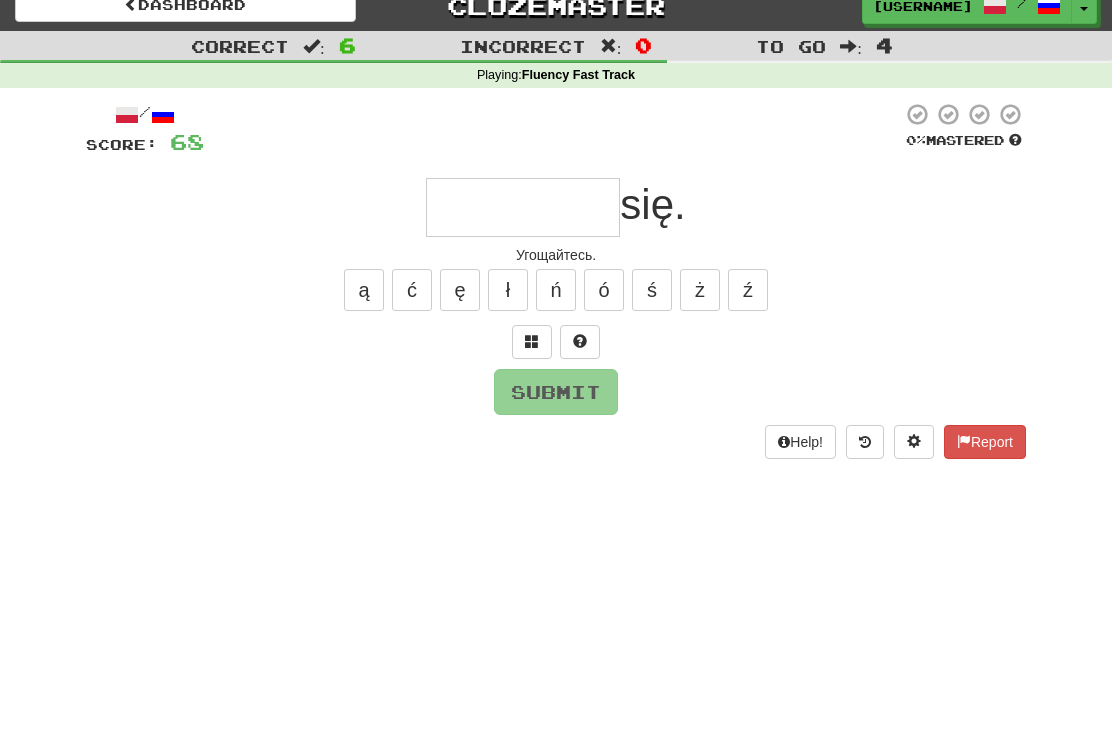 scroll, scrollTop: 19, scrollLeft: 0, axis: vertical 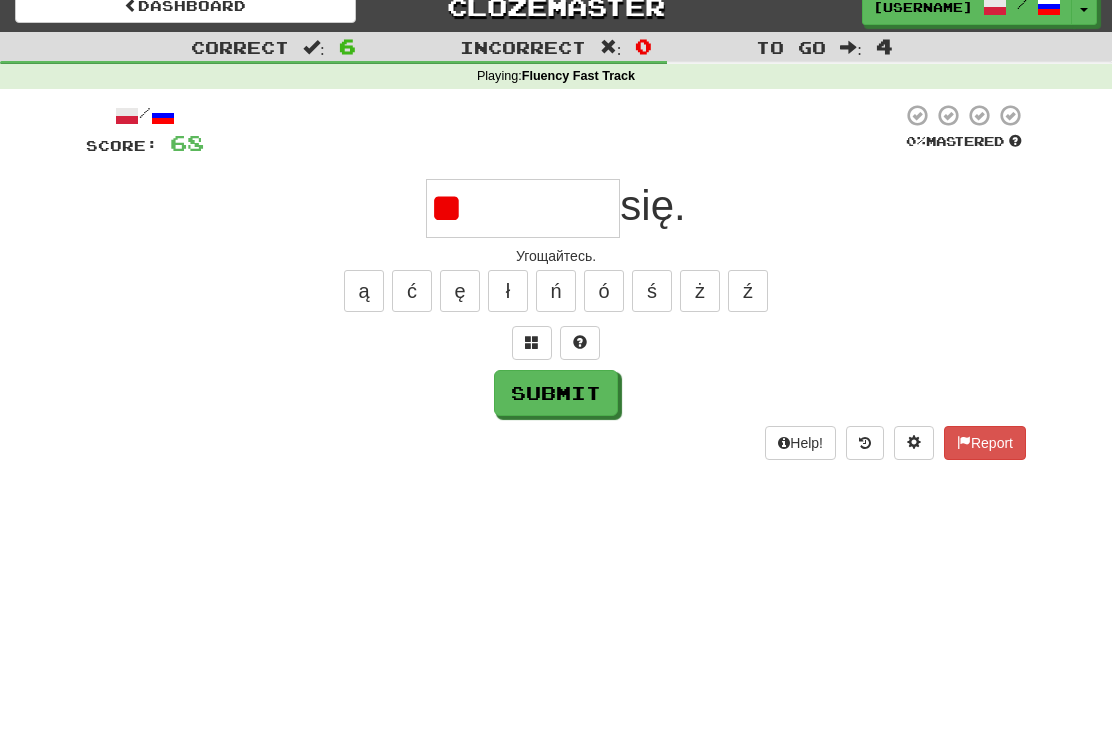 type on "*" 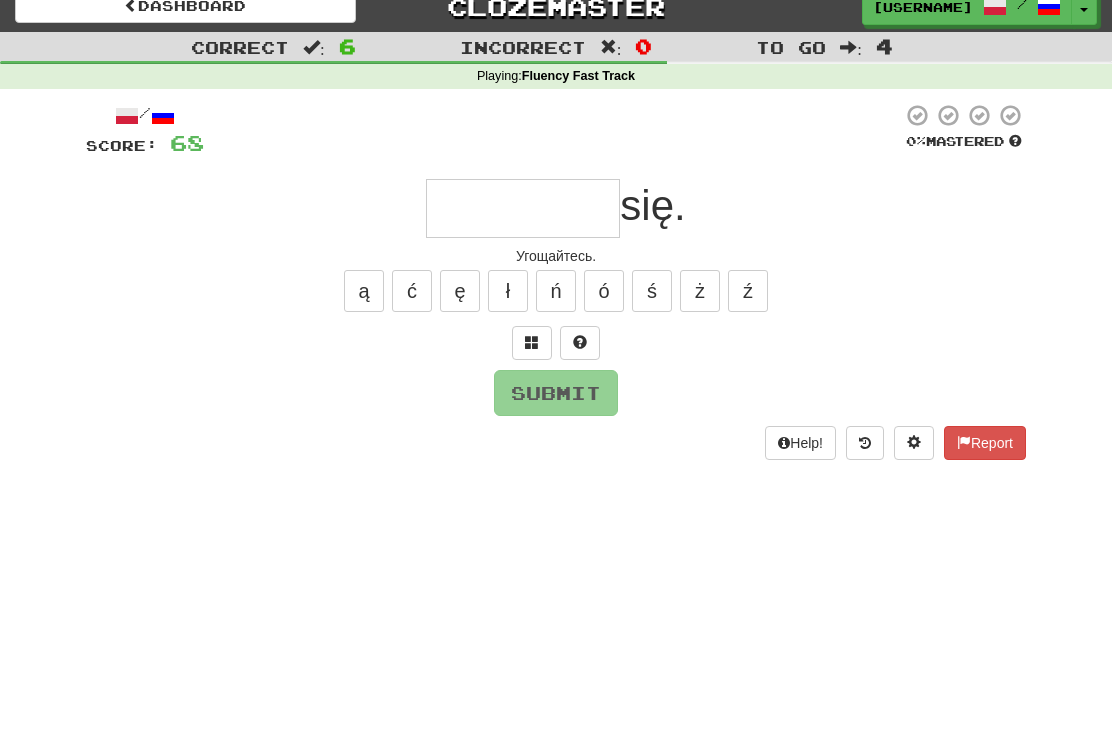 type on "*" 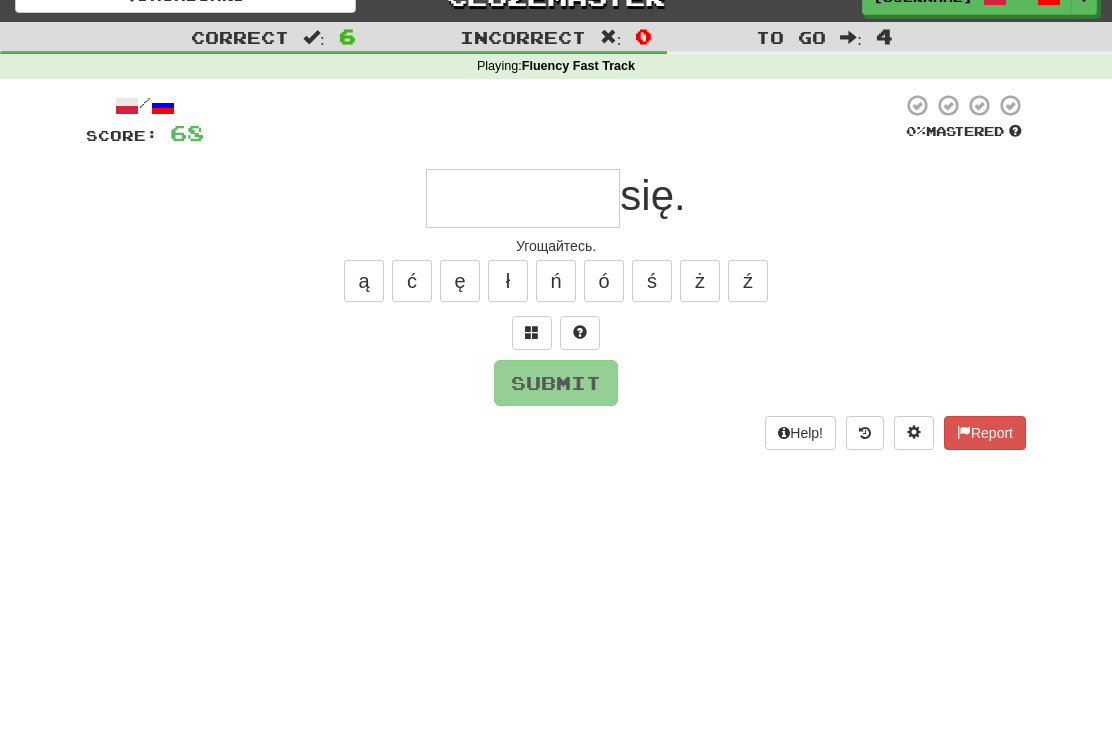 click at bounding box center (532, 362) 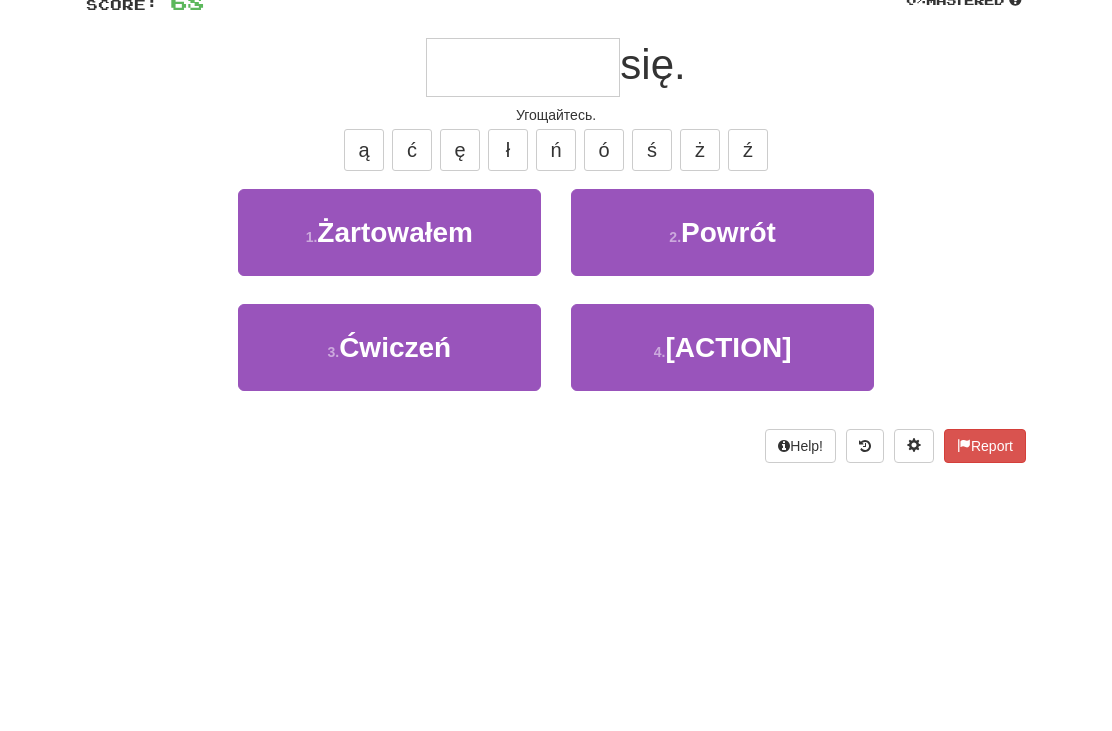 click on "4 .  Poczęstuj" at bounding box center [722, 507] 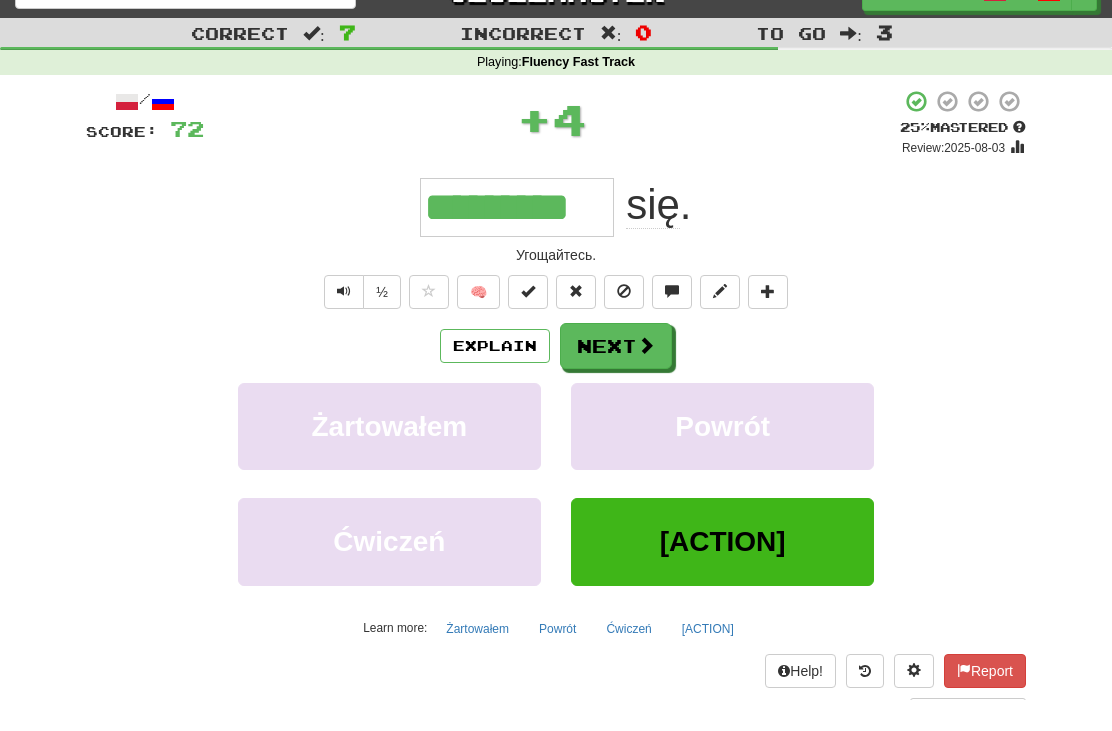 scroll, scrollTop: 35, scrollLeft: 0, axis: vertical 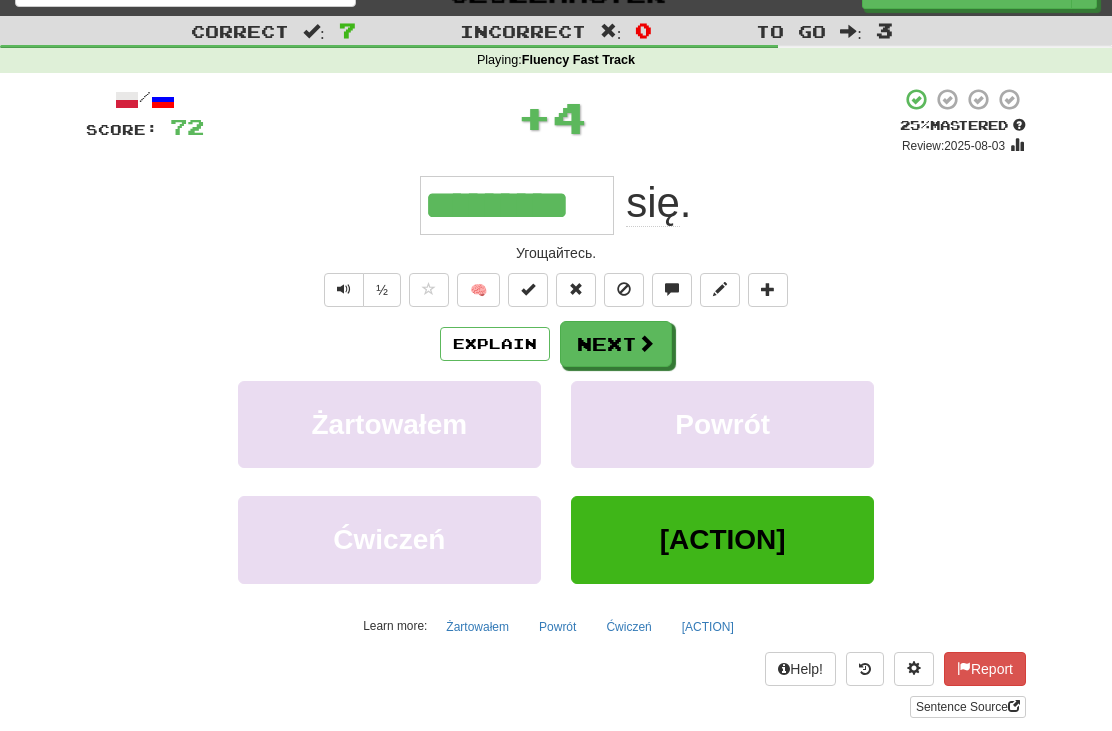 click on "Next" at bounding box center (616, 344) 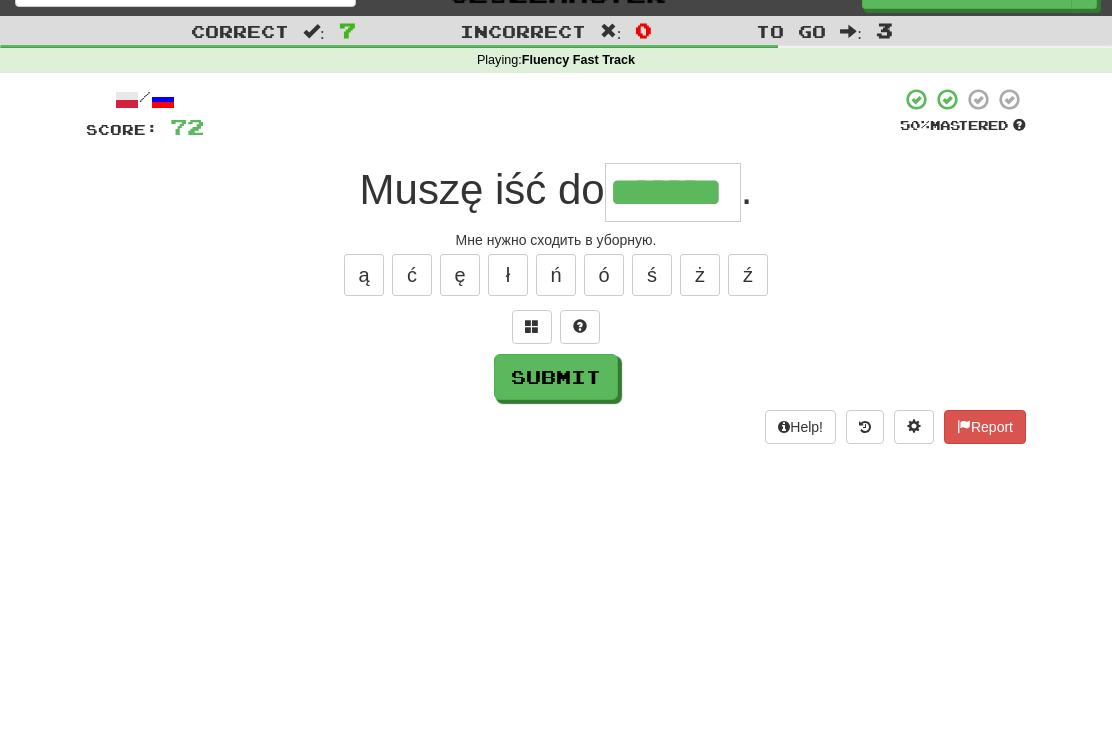 type on "*******" 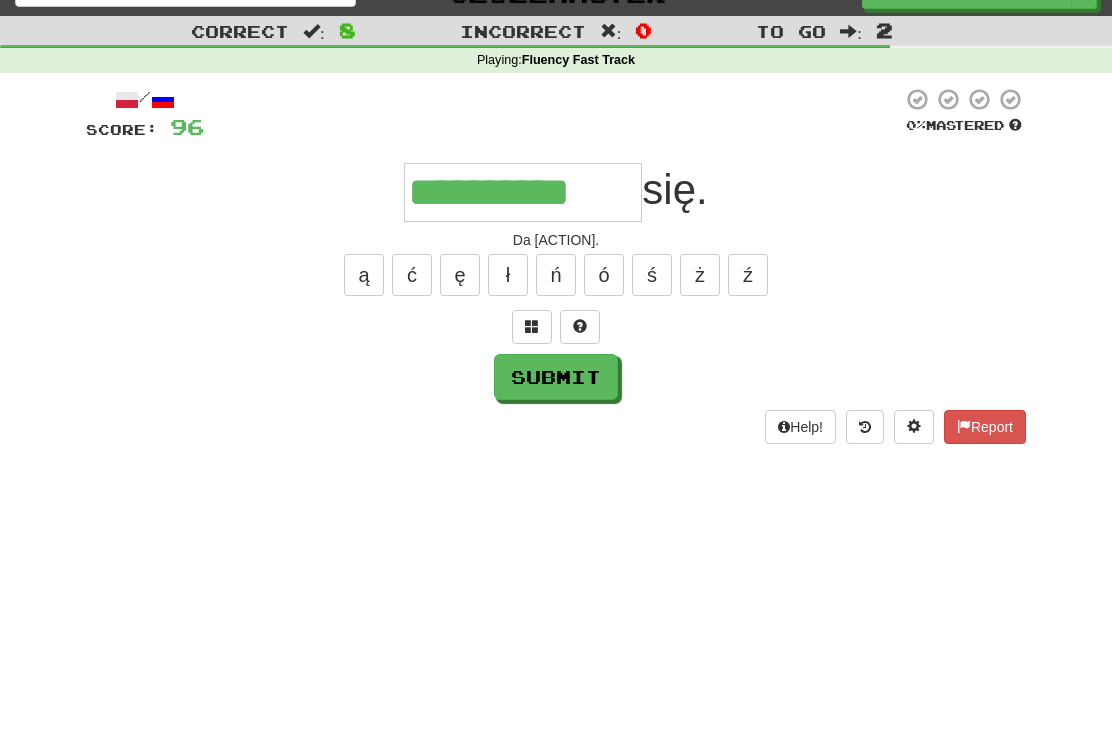 type on "**********" 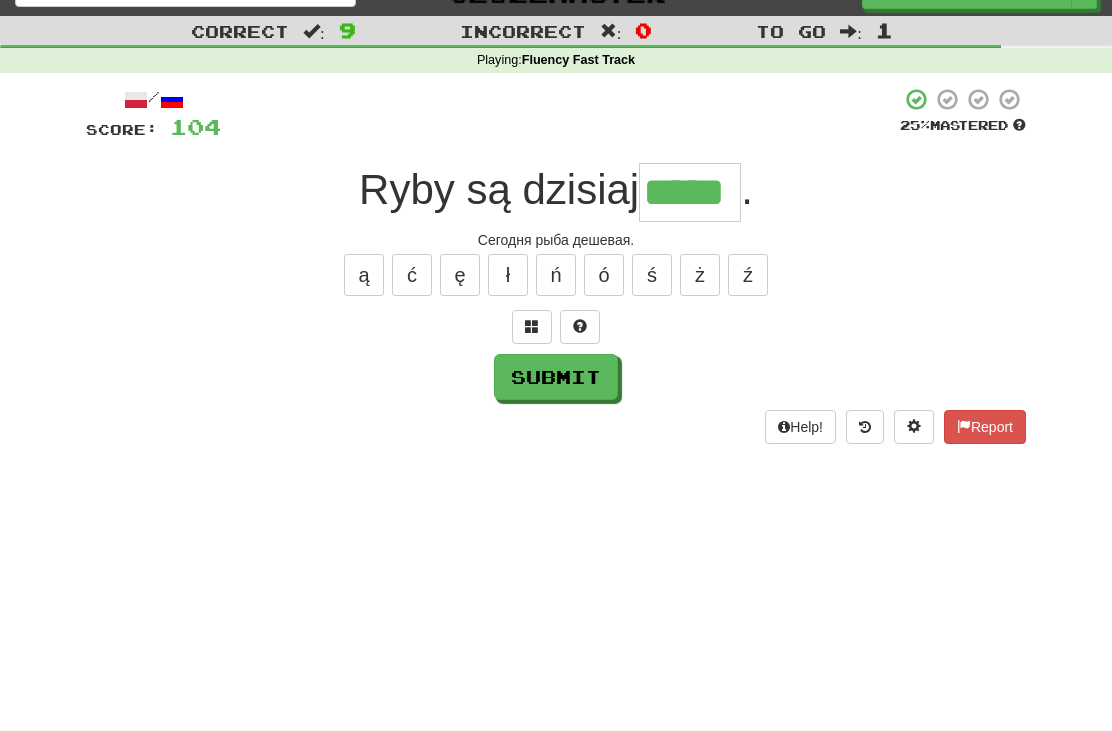 type on "*****" 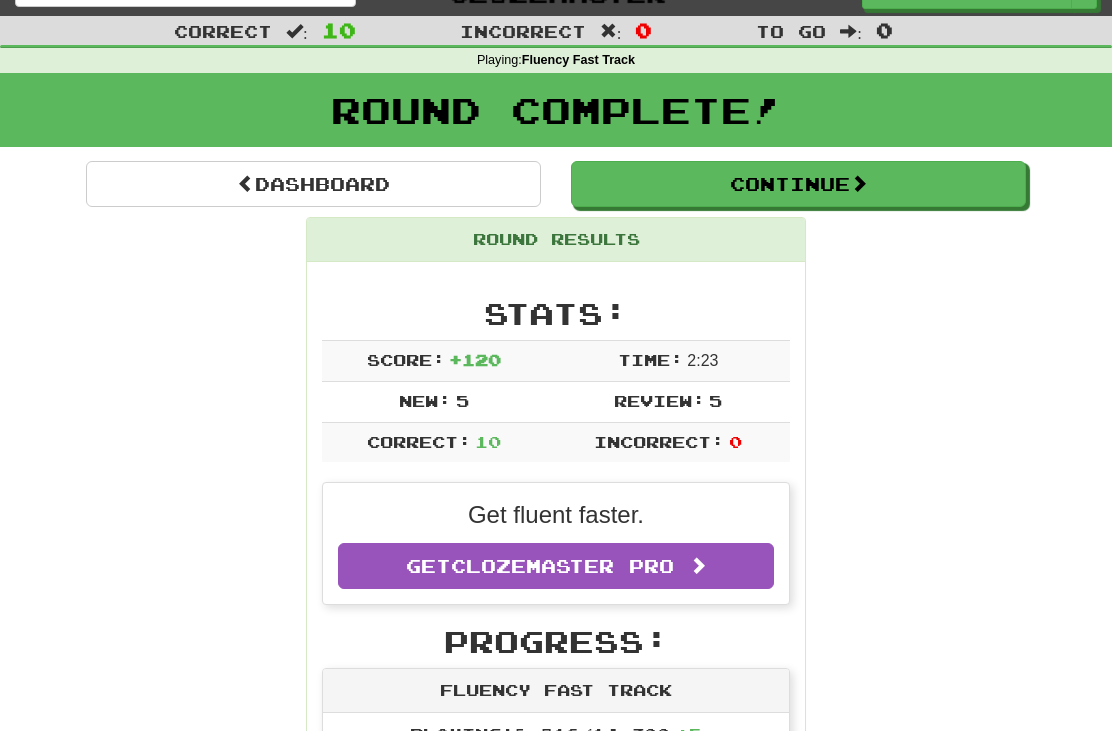 click on "Continue" at bounding box center (798, 184) 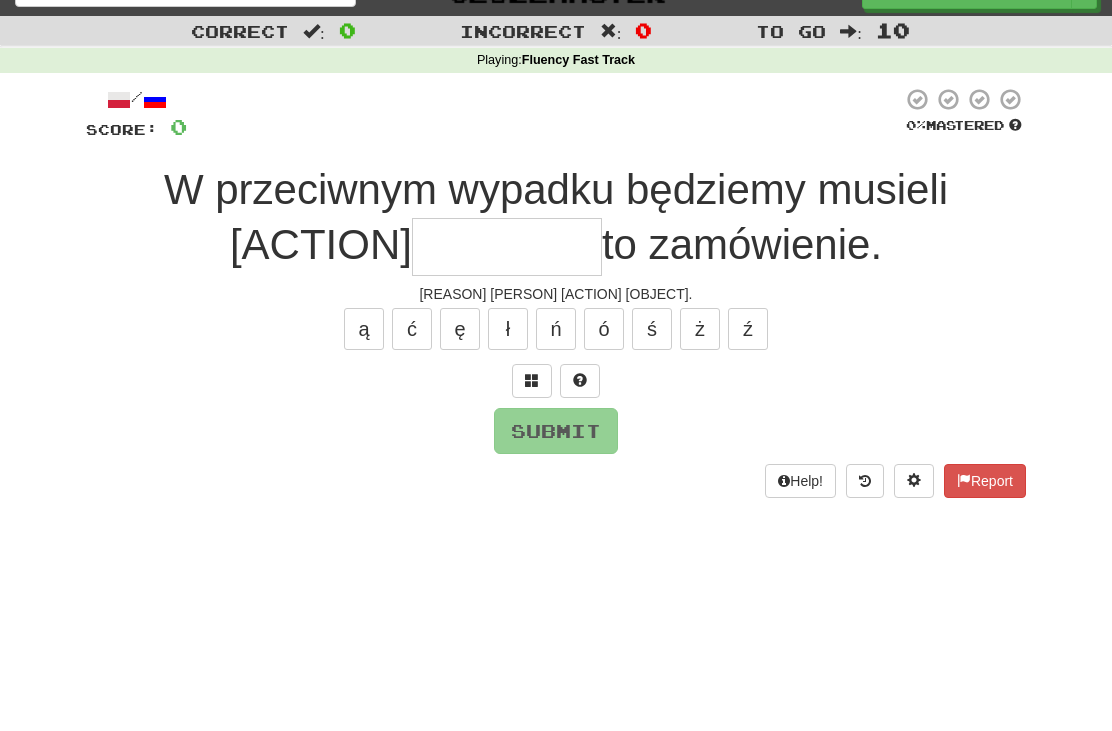 click at bounding box center (507, 247) 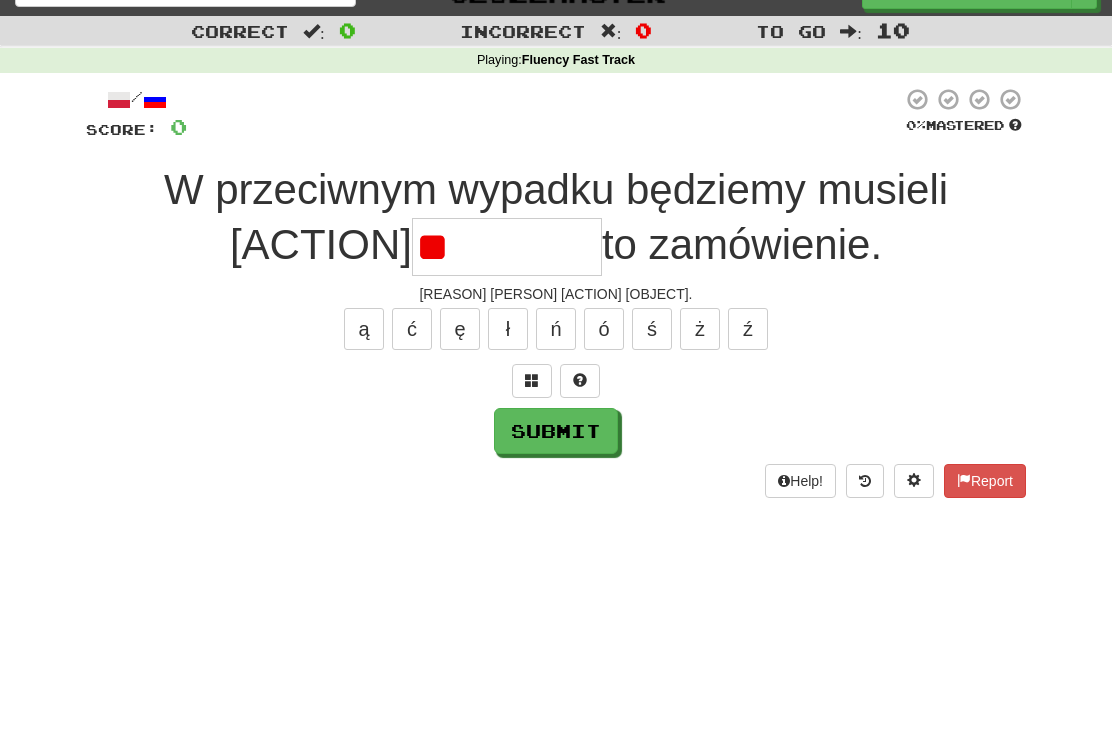 type on "*" 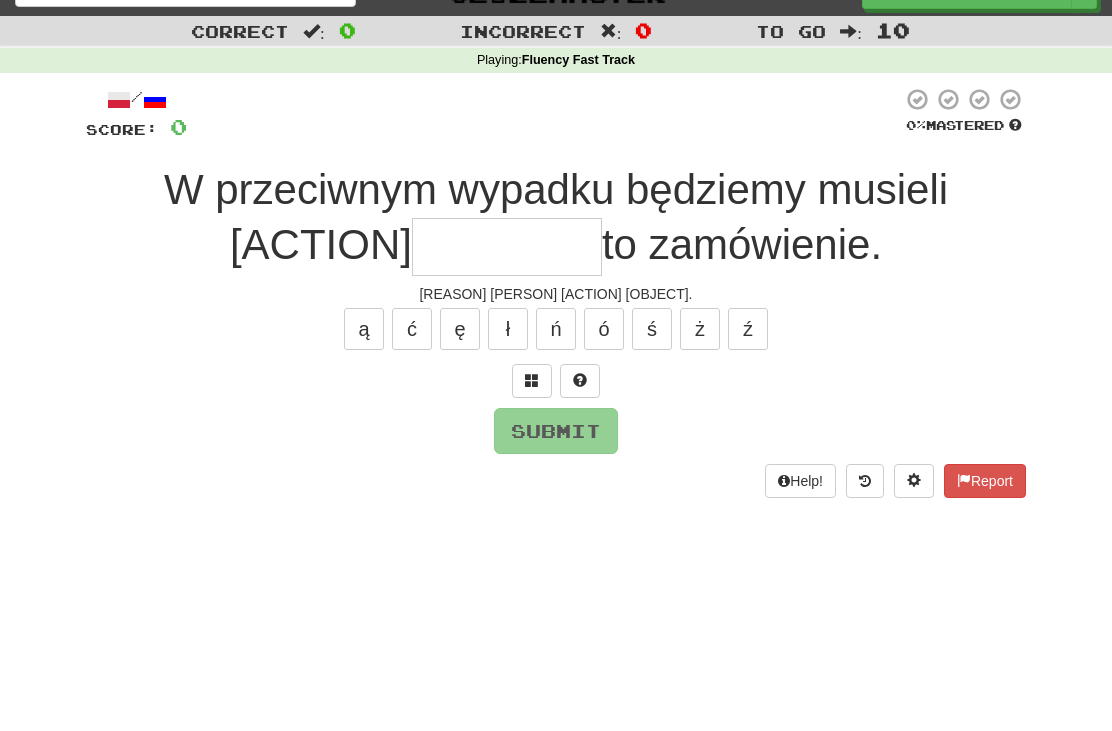 type on "*" 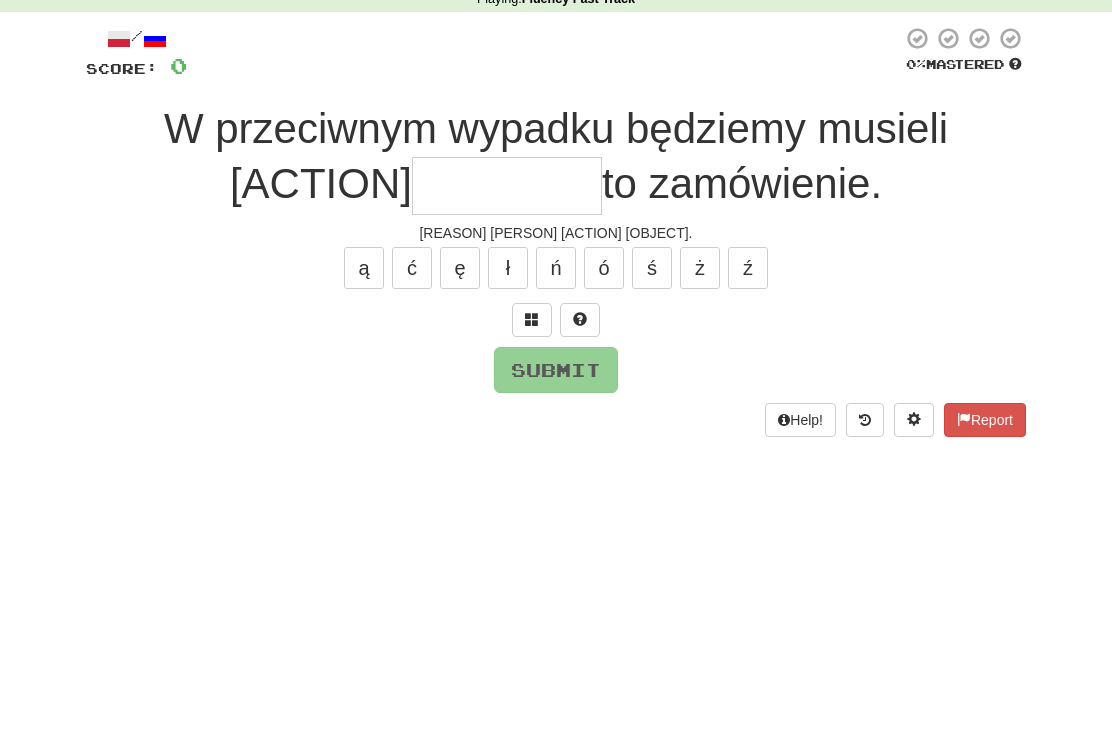 click at bounding box center [532, 394] 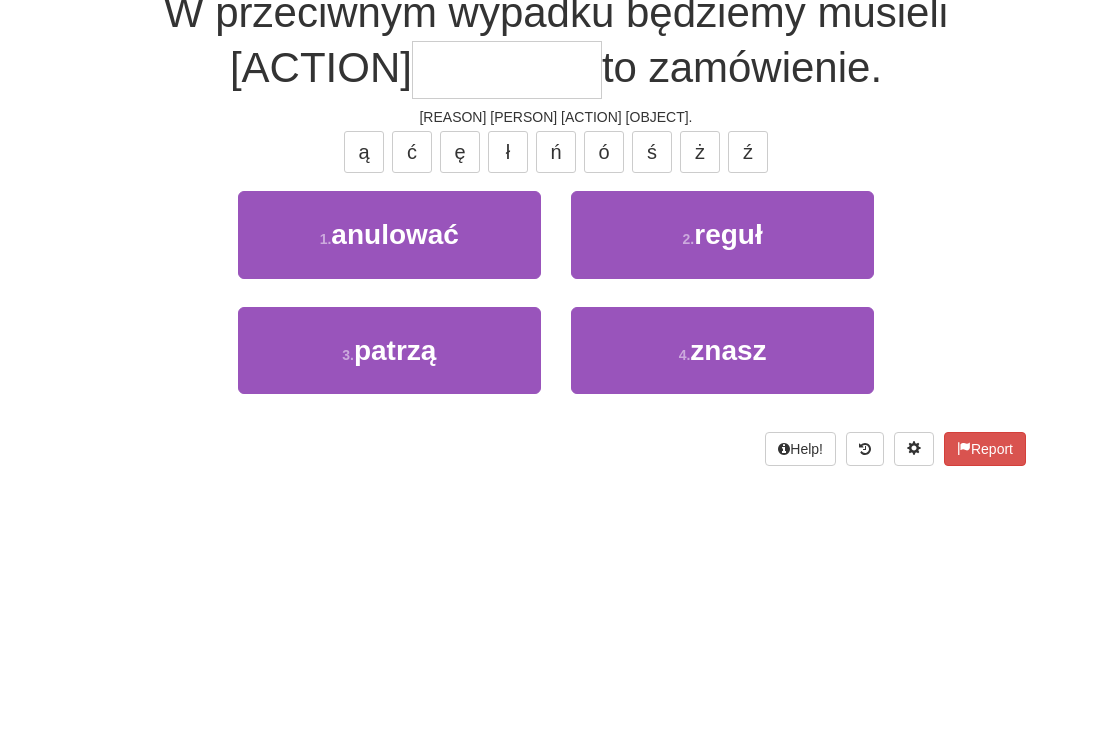 click on "1 .  anulować" at bounding box center [389, 425] 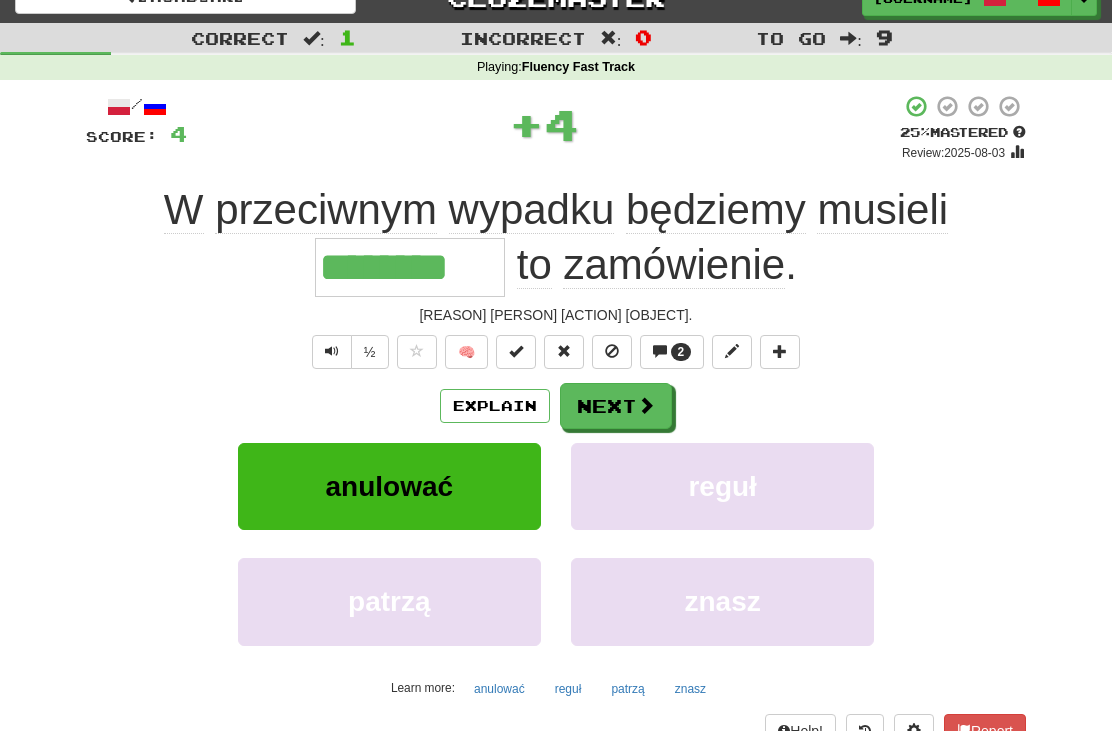 scroll, scrollTop: 0, scrollLeft: 0, axis: both 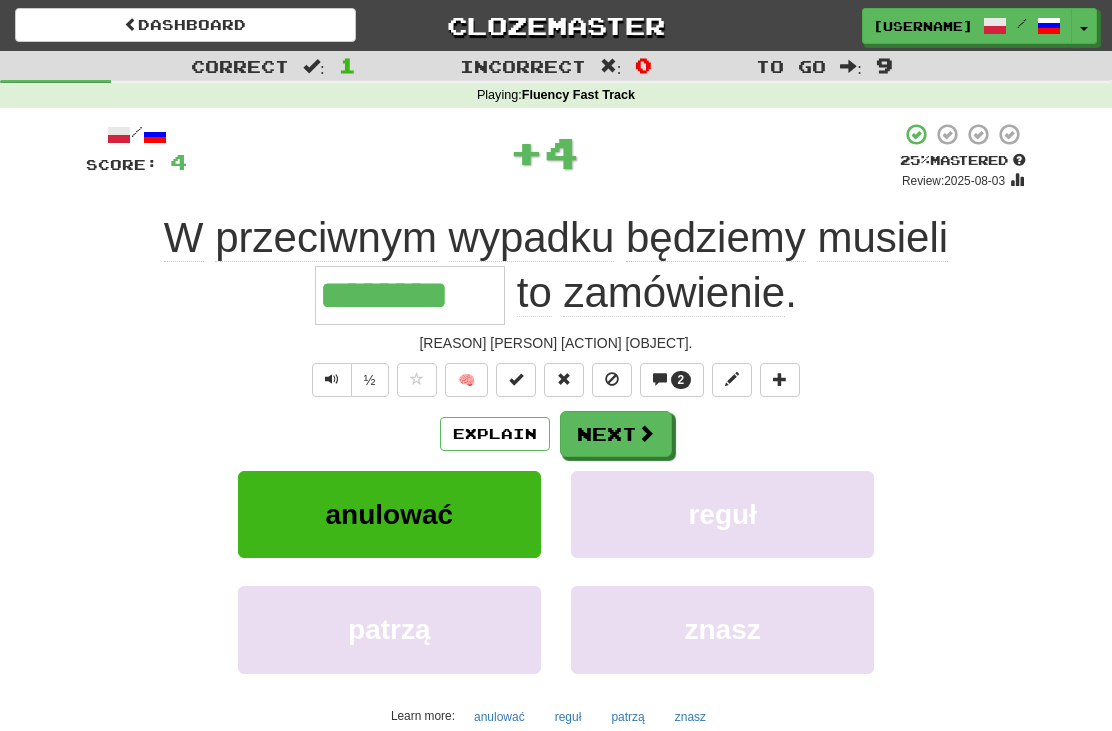 click on "2" at bounding box center [681, 380] 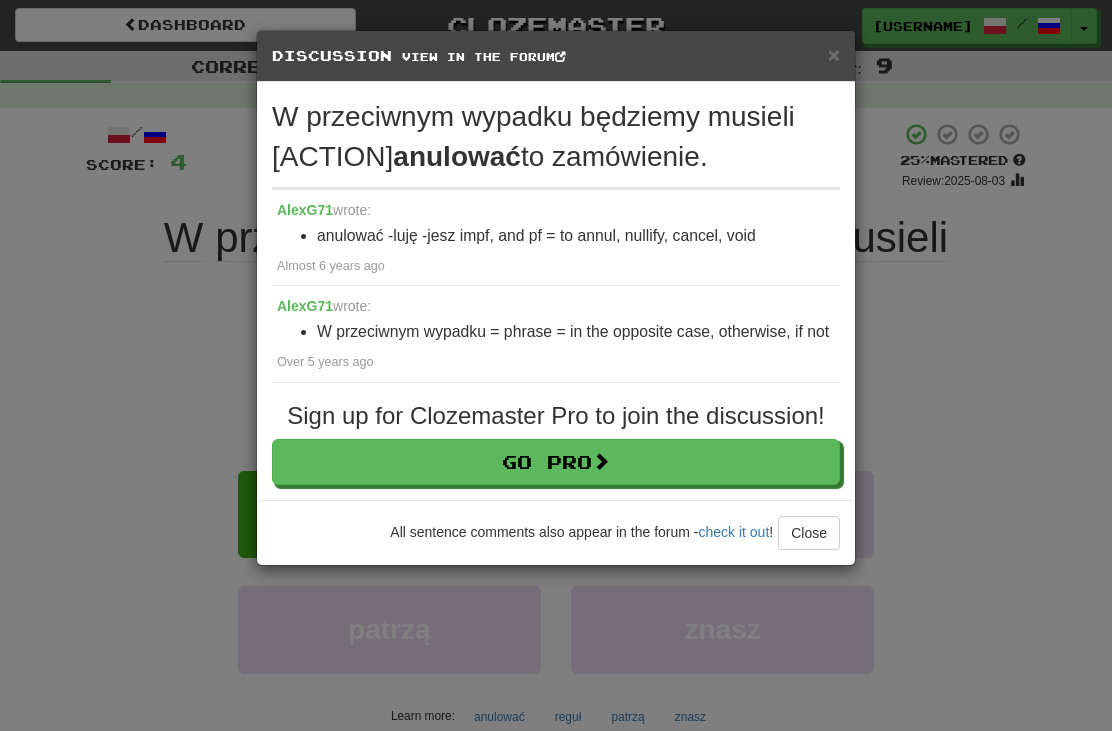 click on "Close" at bounding box center (809, 533) 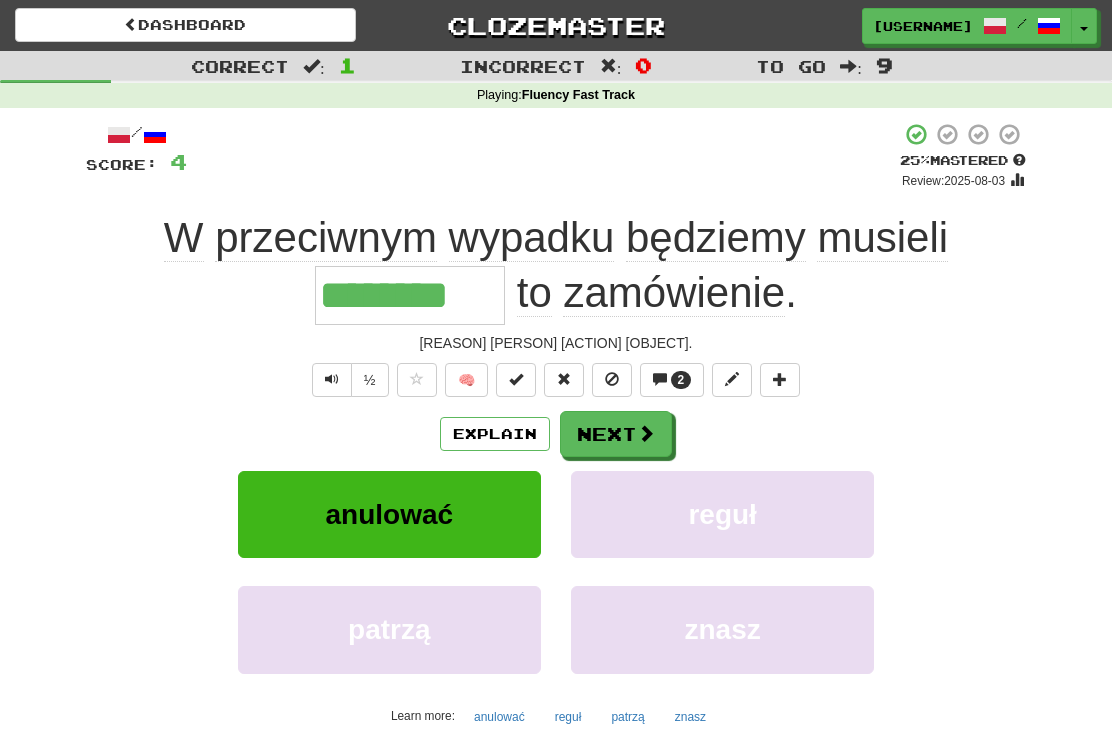 click on "Next" at bounding box center [616, 434] 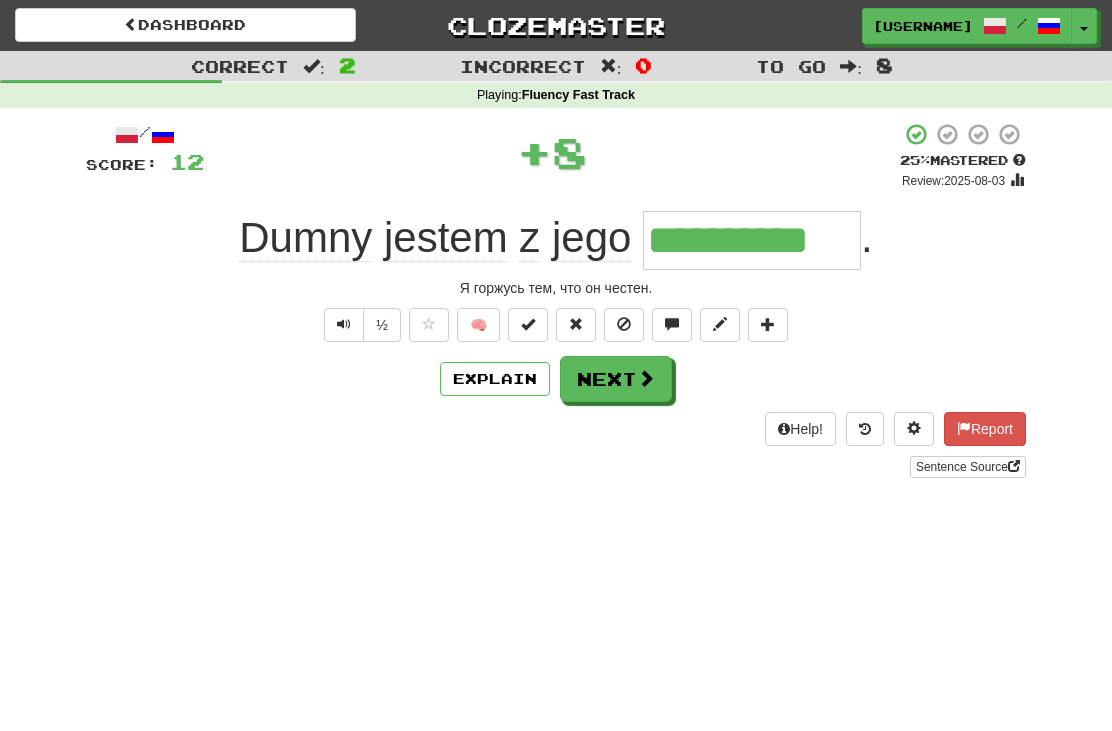type on "**********" 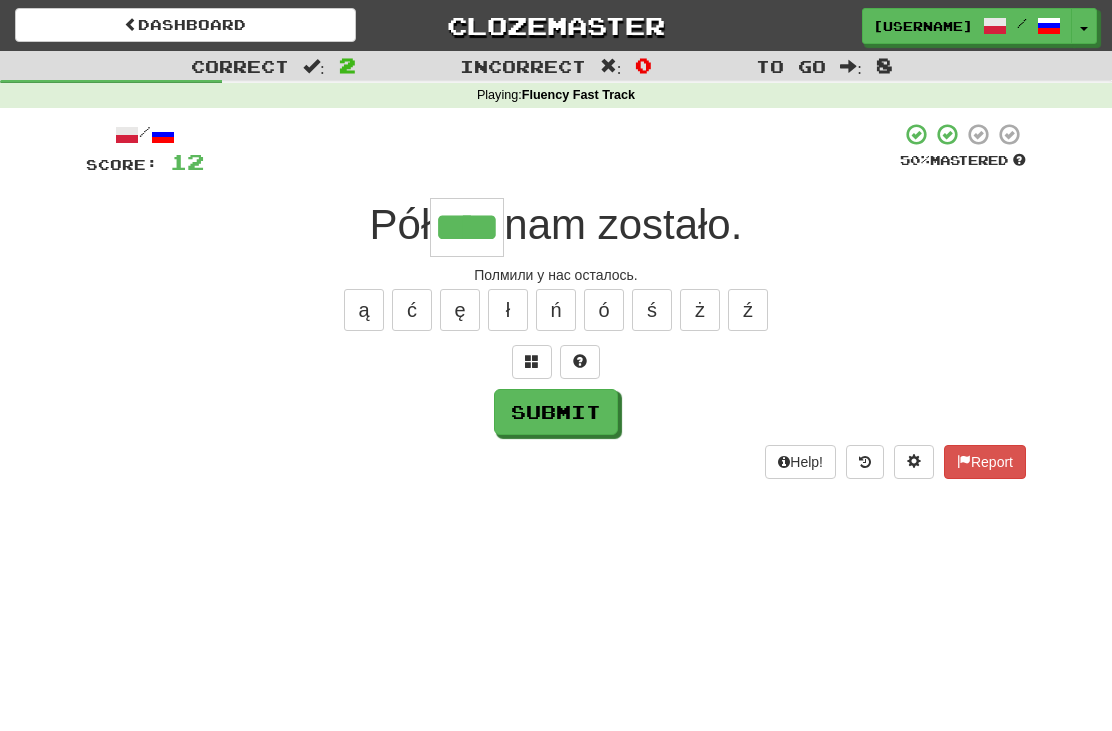 type on "****" 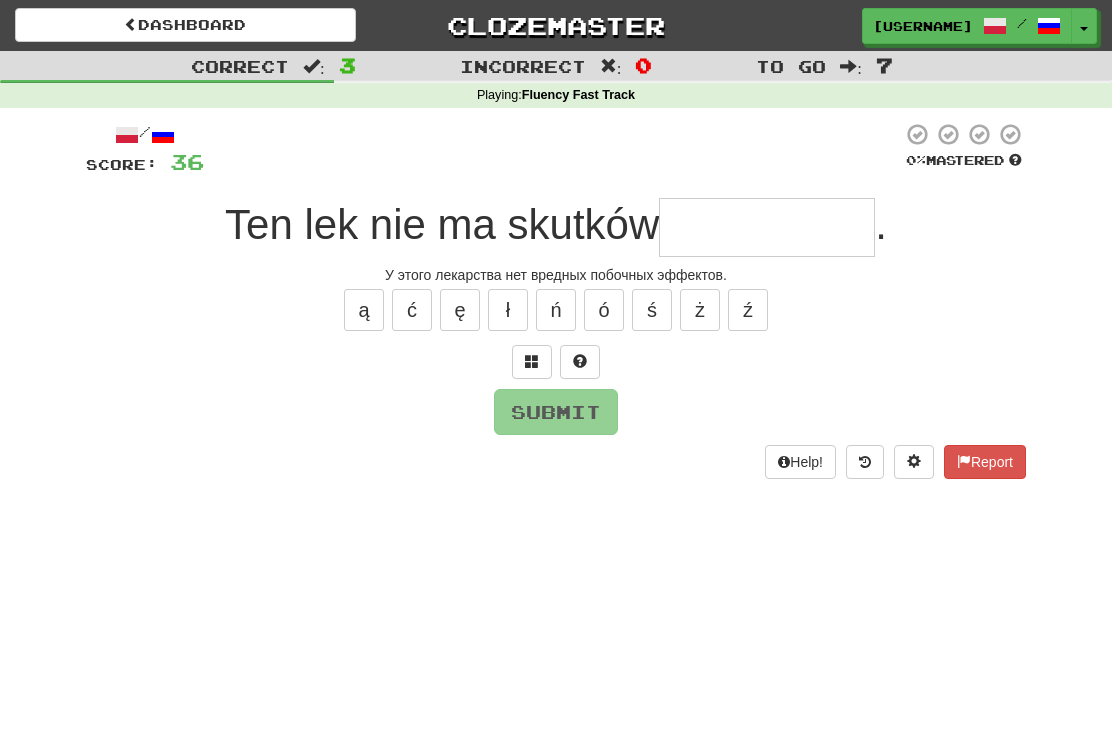type on "*" 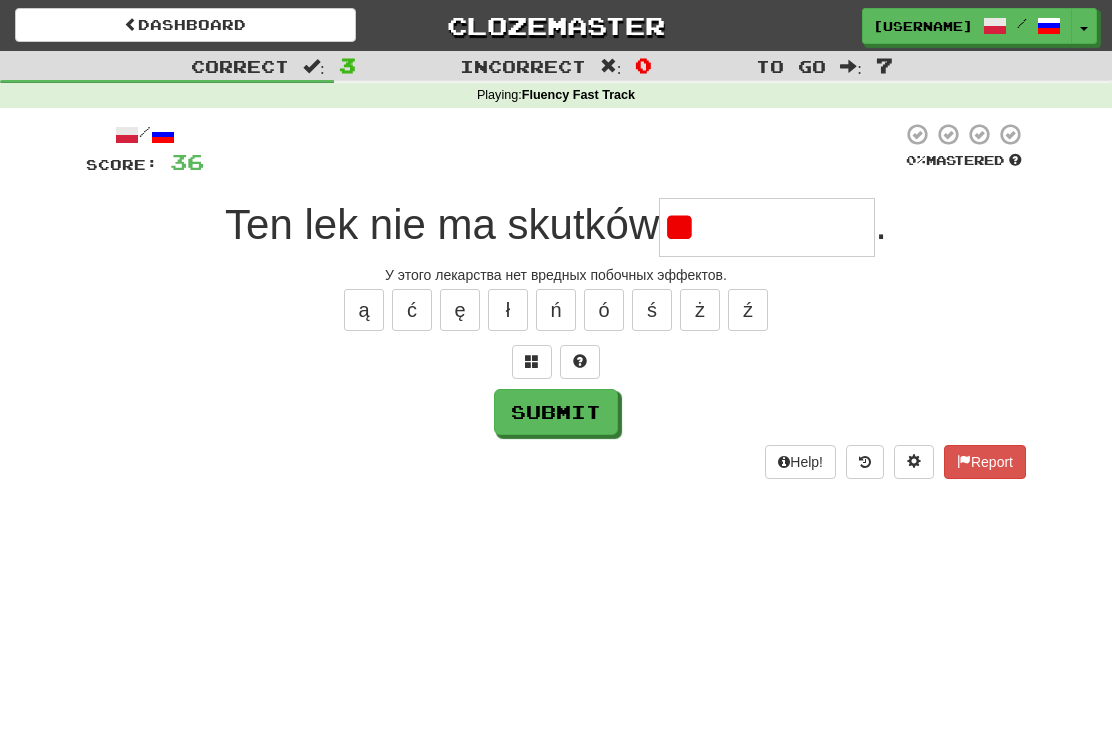 type on "*" 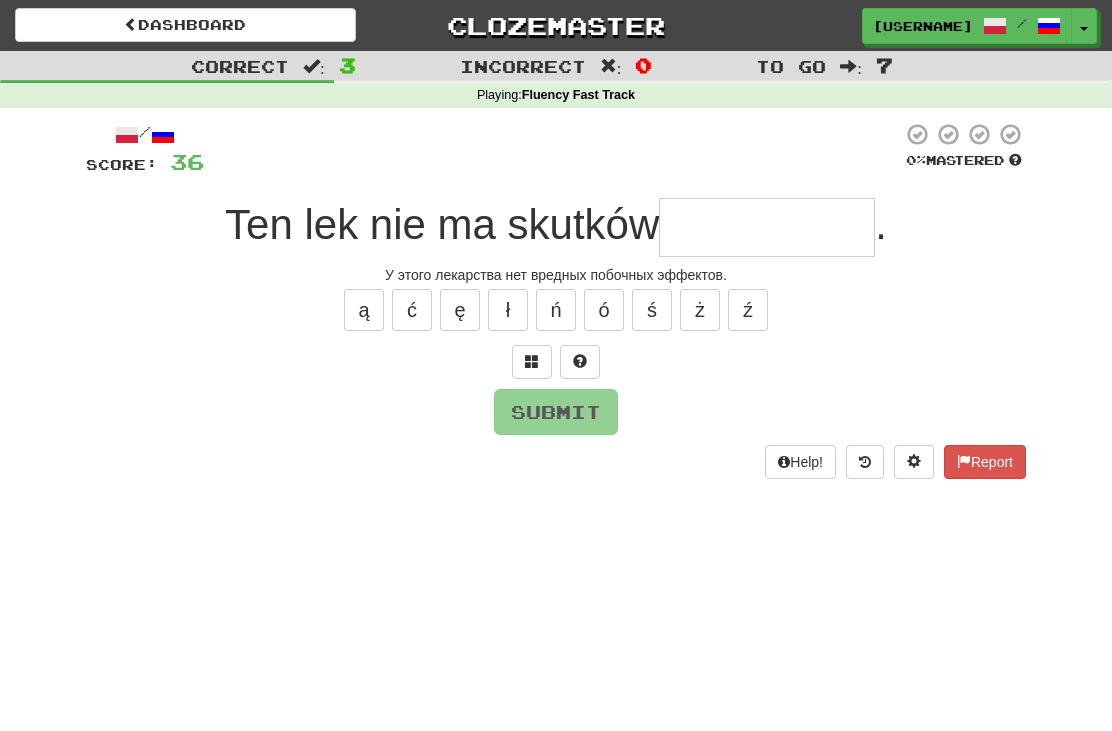 click at bounding box center [532, 361] 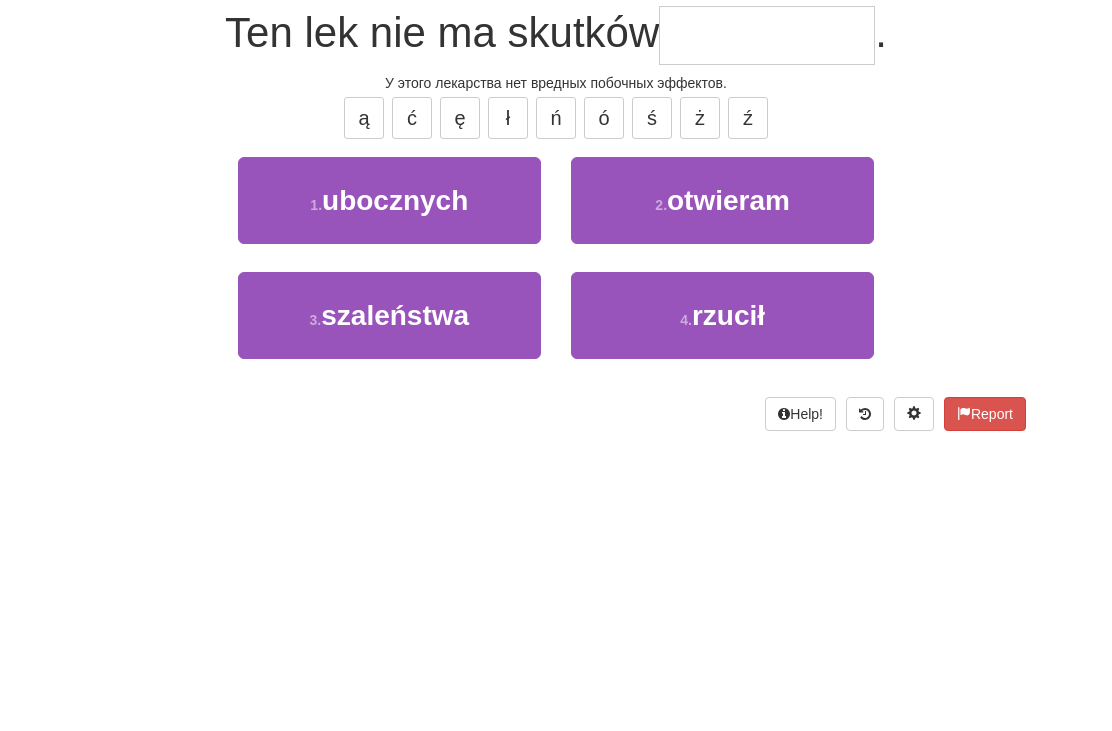 click on "ubocznych" at bounding box center [395, 392] 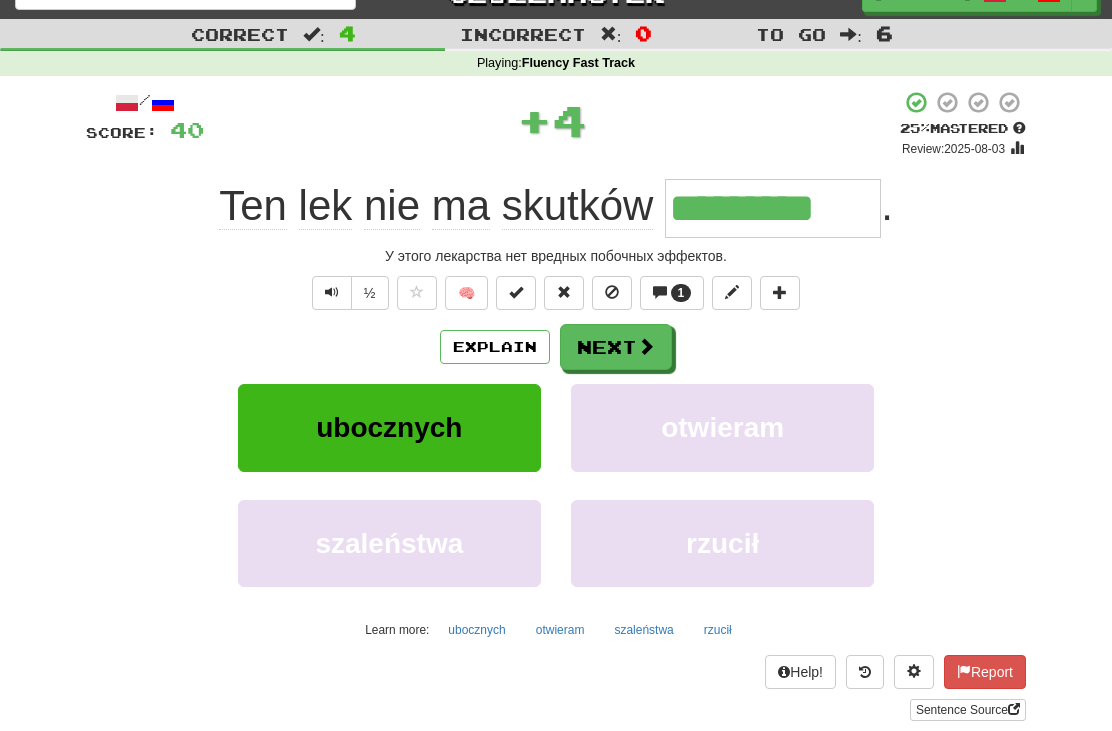 scroll, scrollTop: 32, scrollLeft: 0, axis: vertical 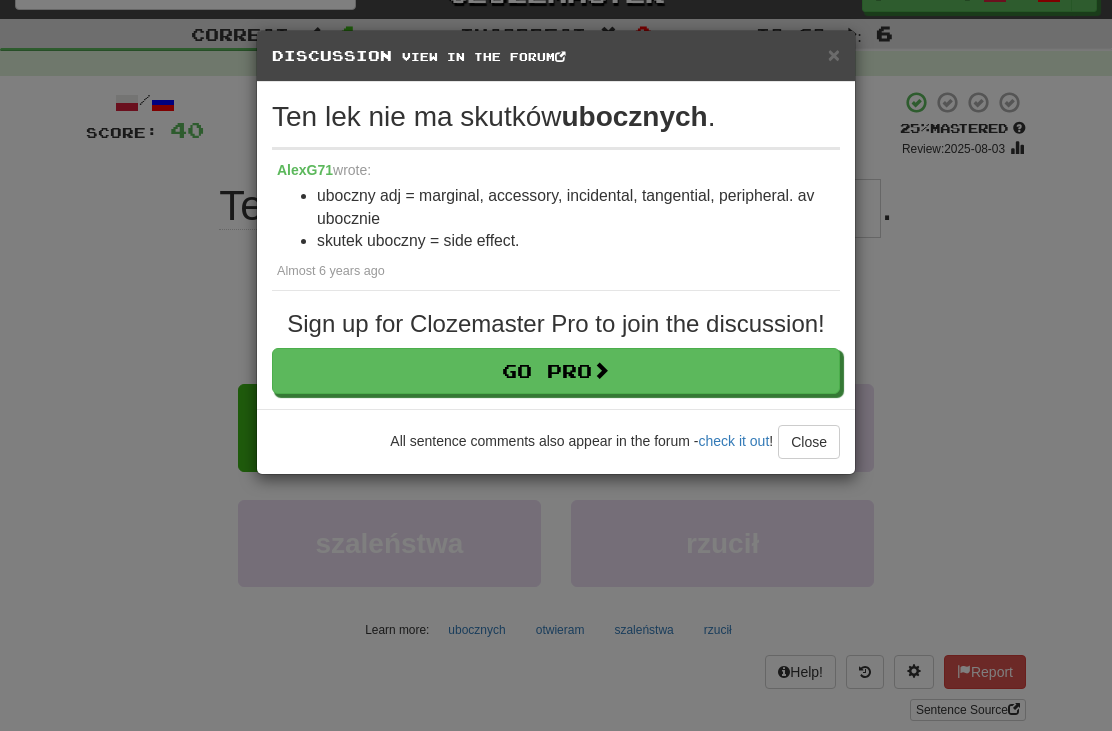 click on "Close" at bounding box center [809, 442] 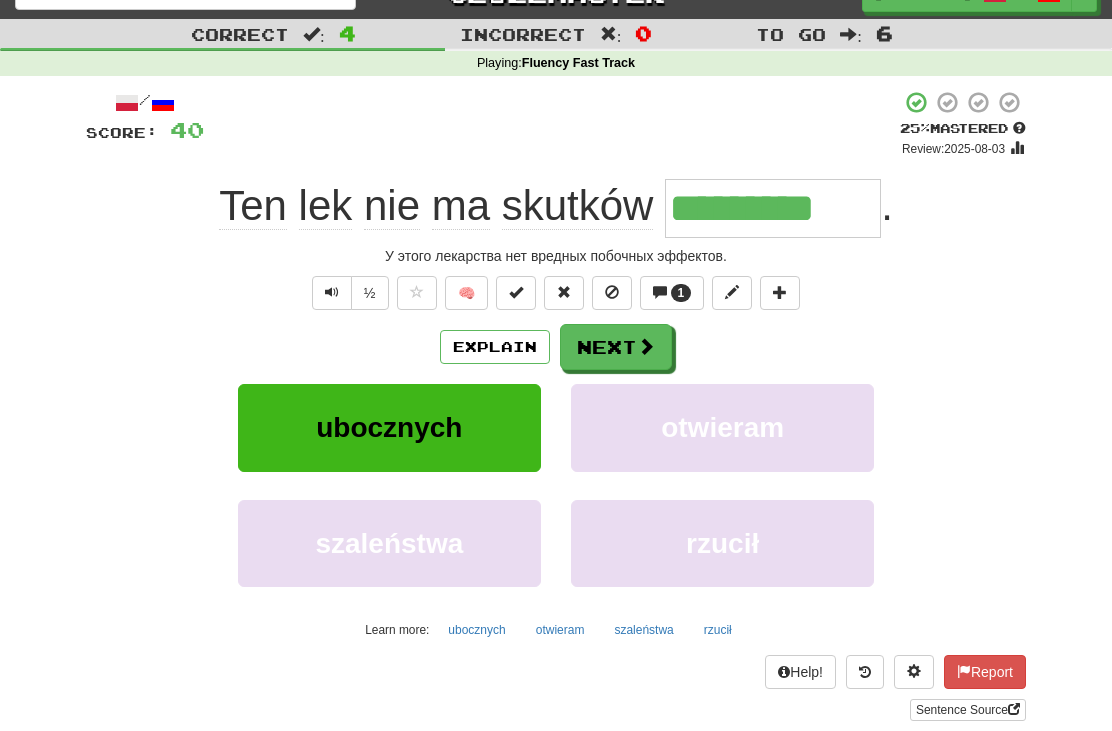 click on "Next" at bounding box center [616, 347] 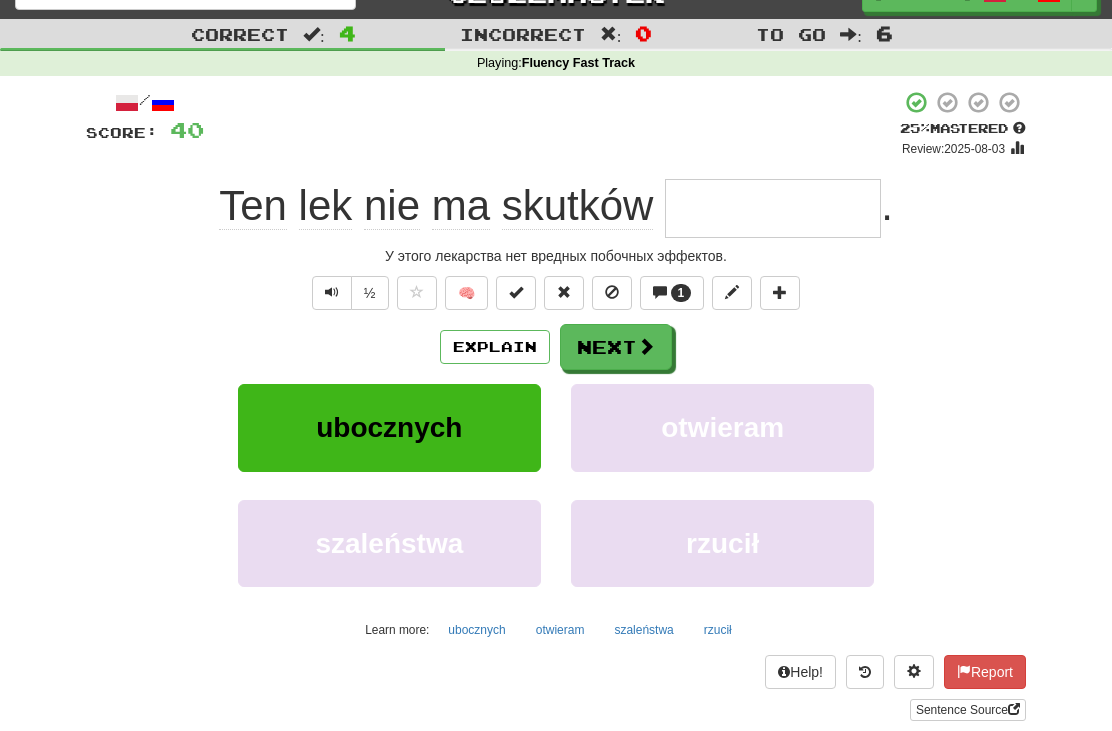 scroll, scrollTop: 31, scrollLeft: 0, axis: vertical 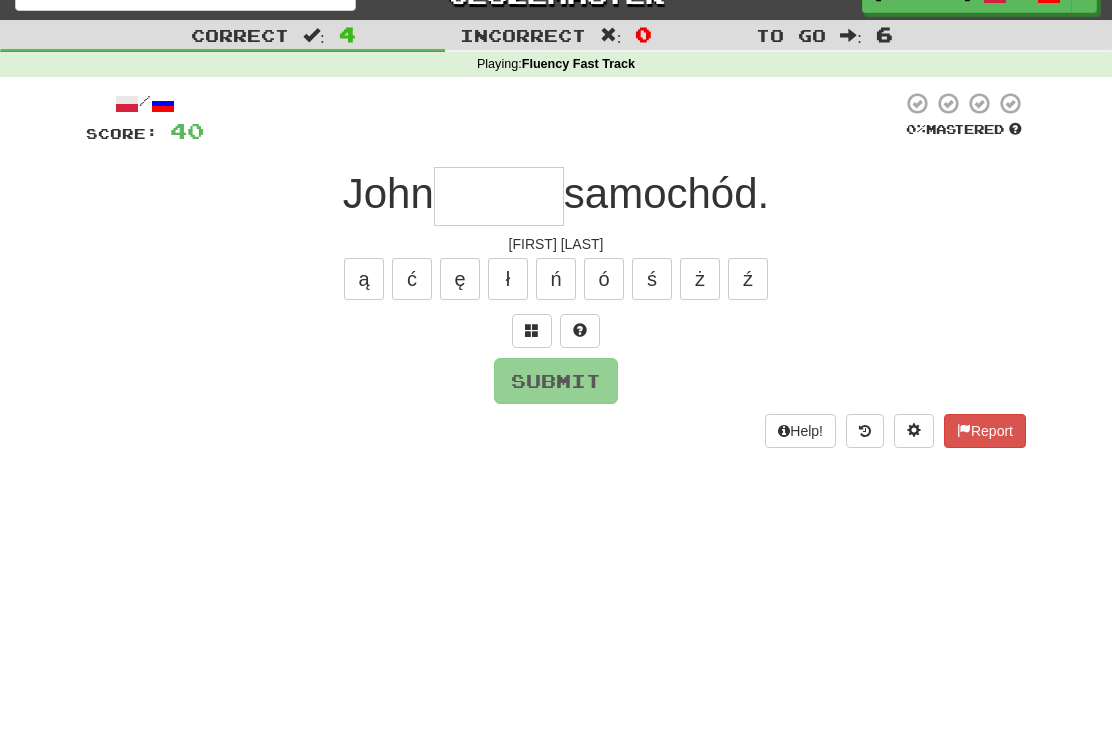 type on "*" 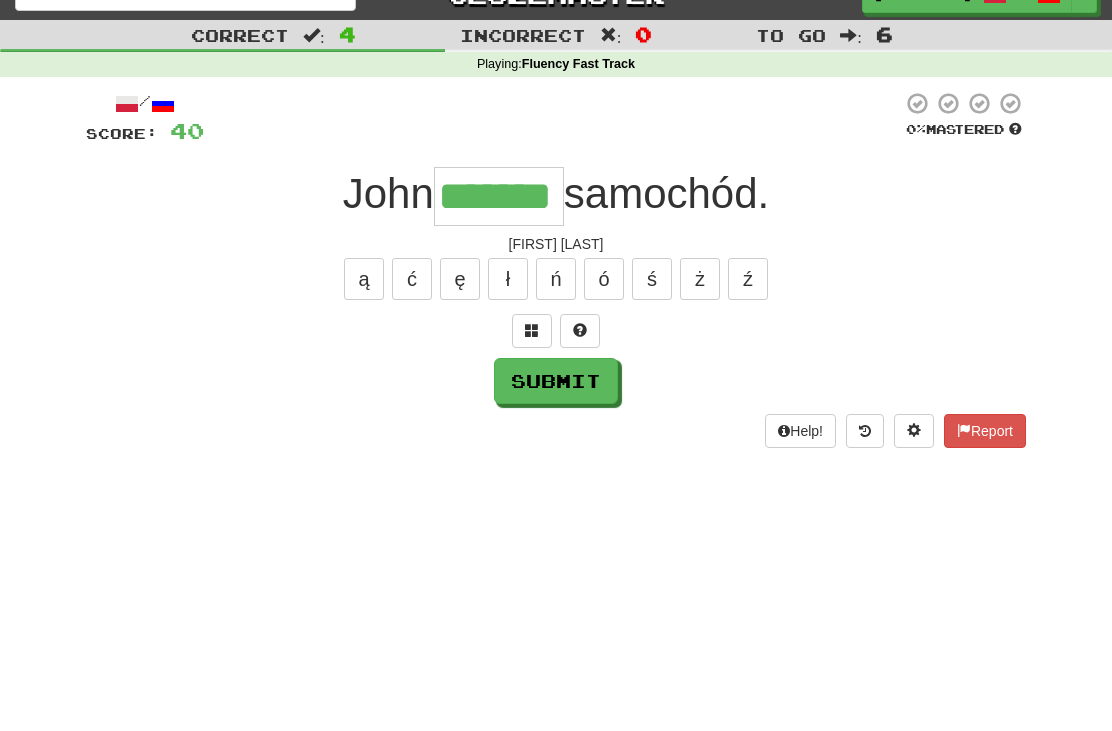 type on "*******" 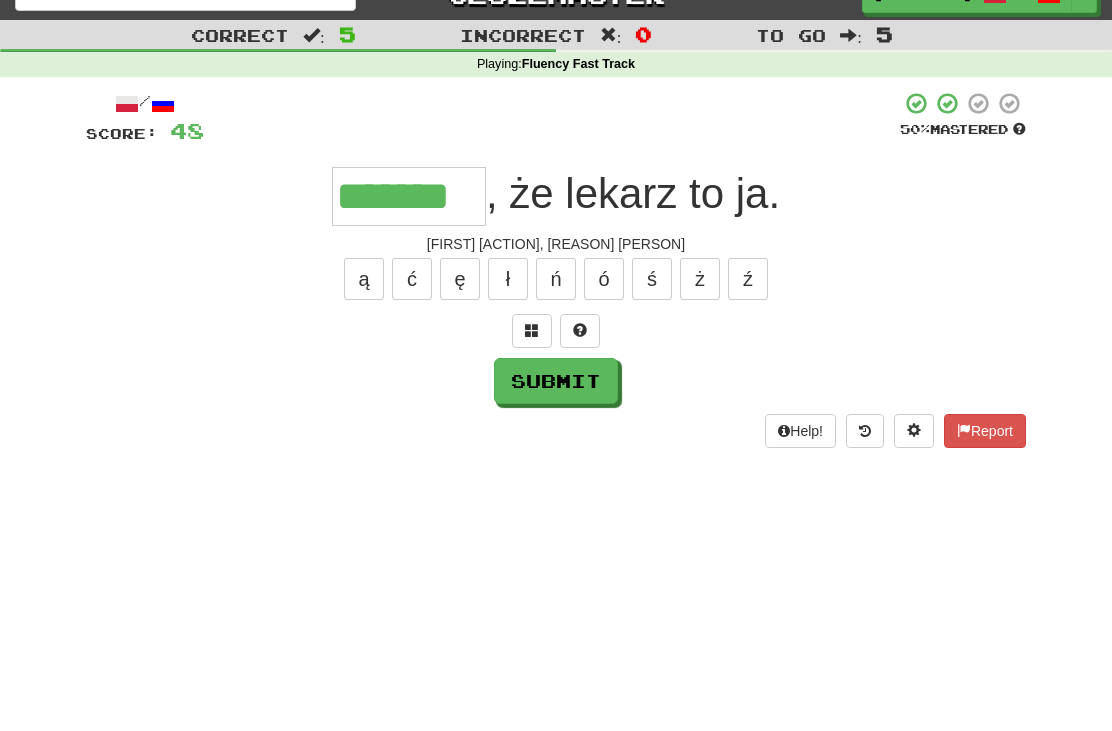 type on "*******" 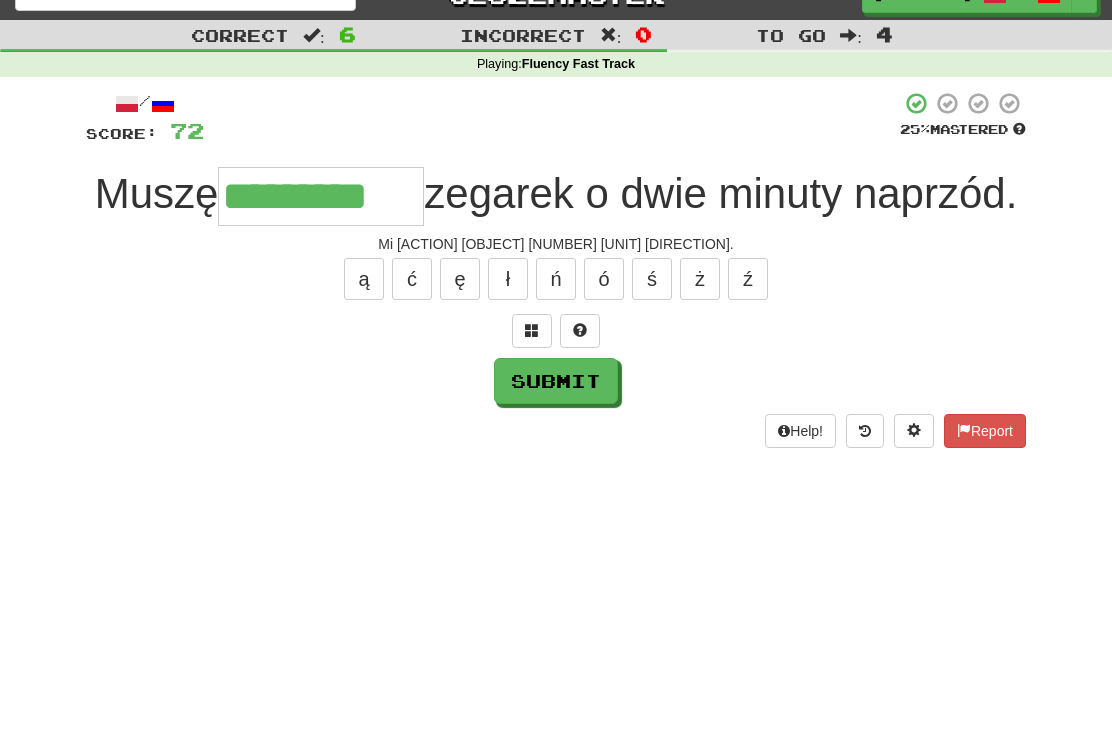 type on "*********" 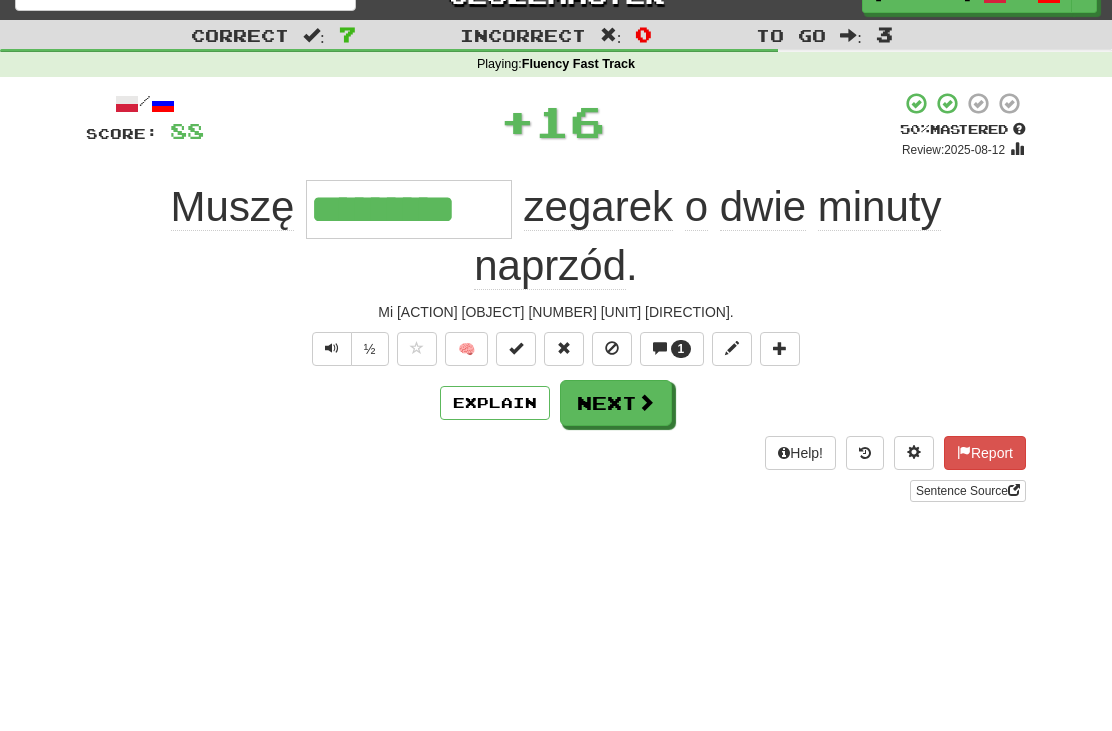 click on "1" at bounding box center [681, 349] 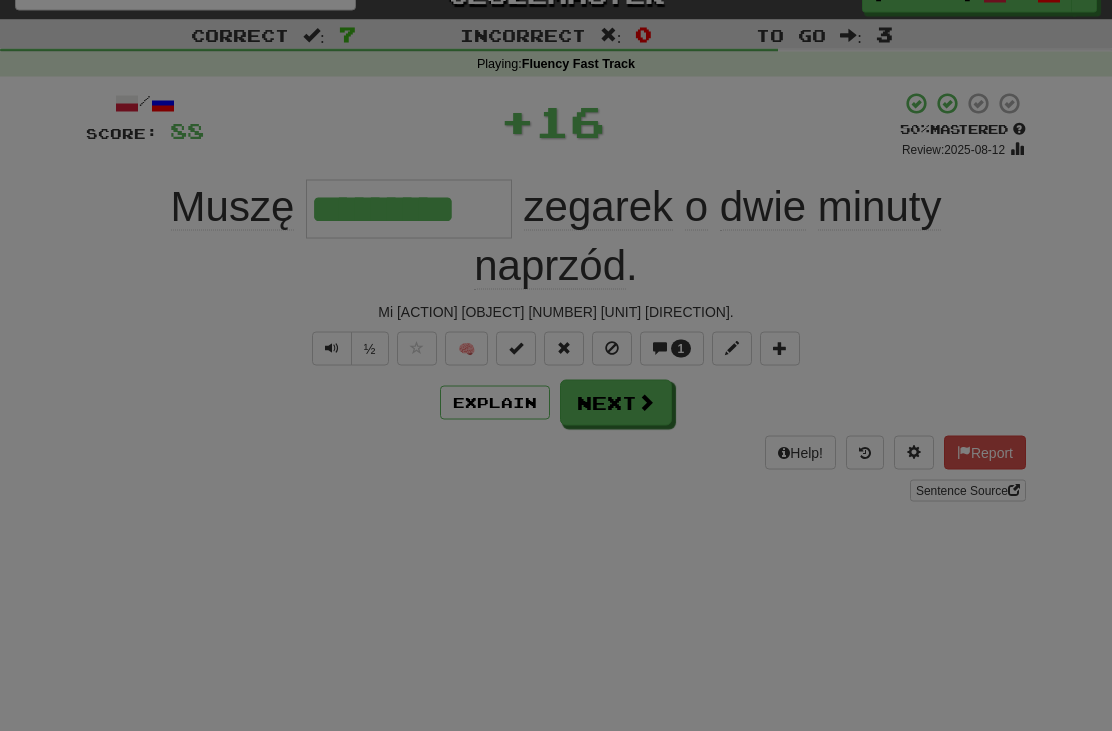 scroll, scrollTop: 32, scrollLeft: 0, axis: vertical 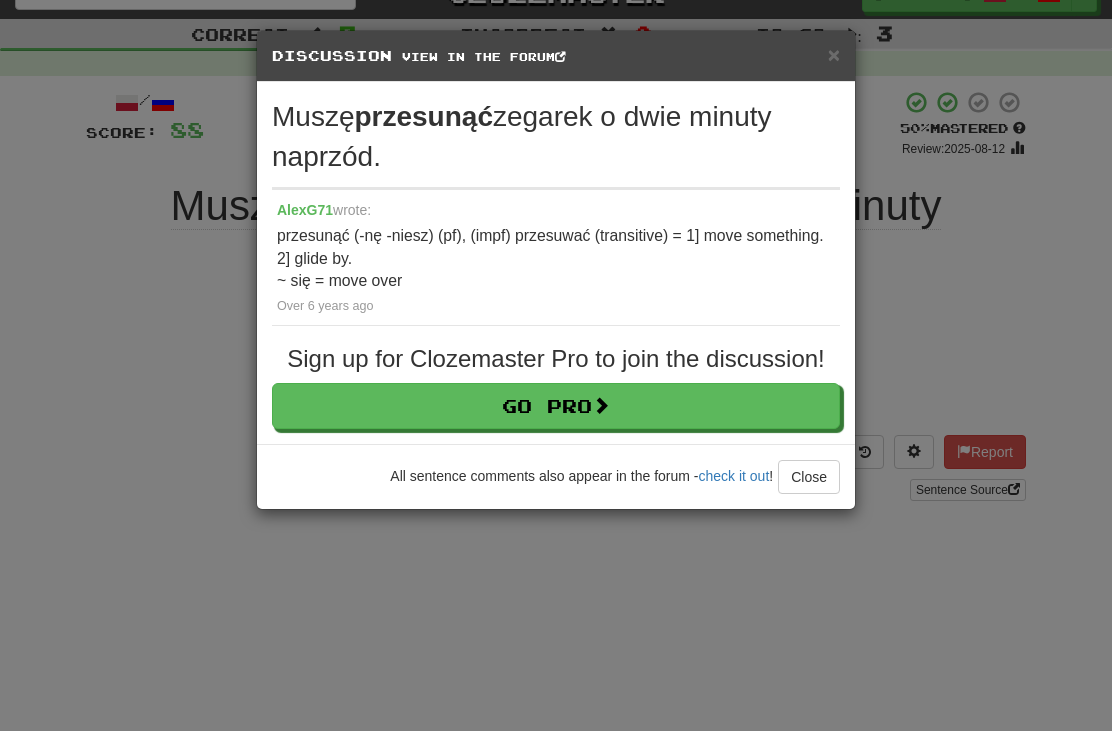 click on "Close" at bounding box center (809, 477) 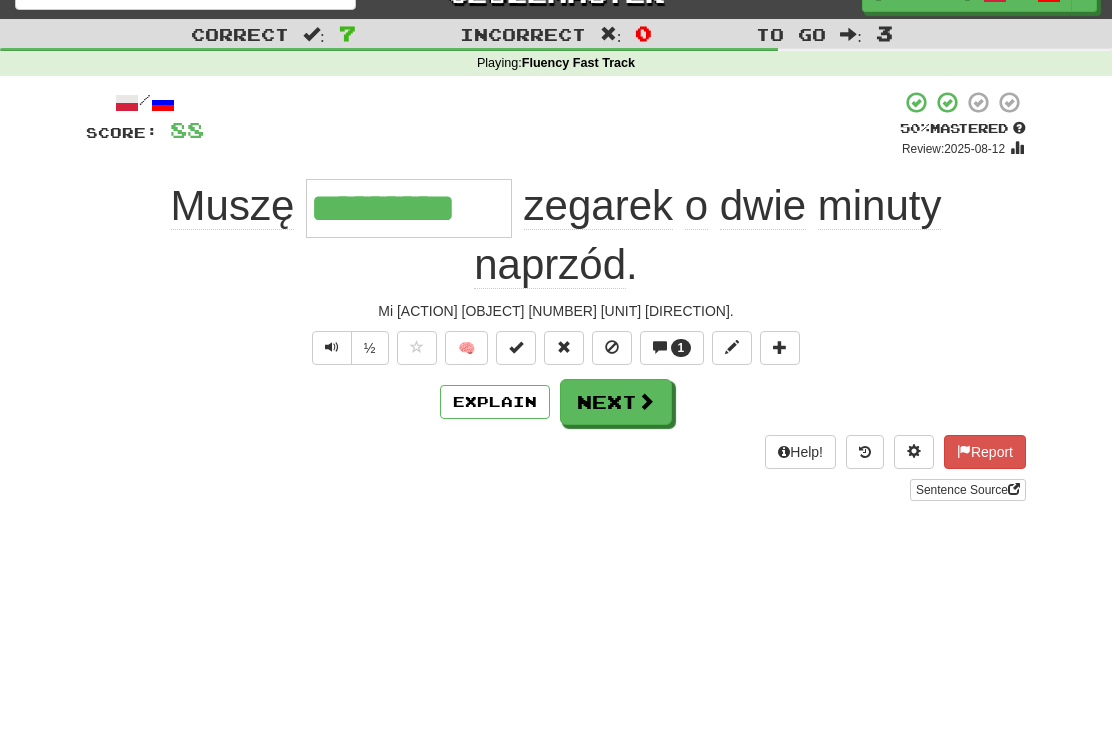 click on "Next" at bounding box center (616, 402) 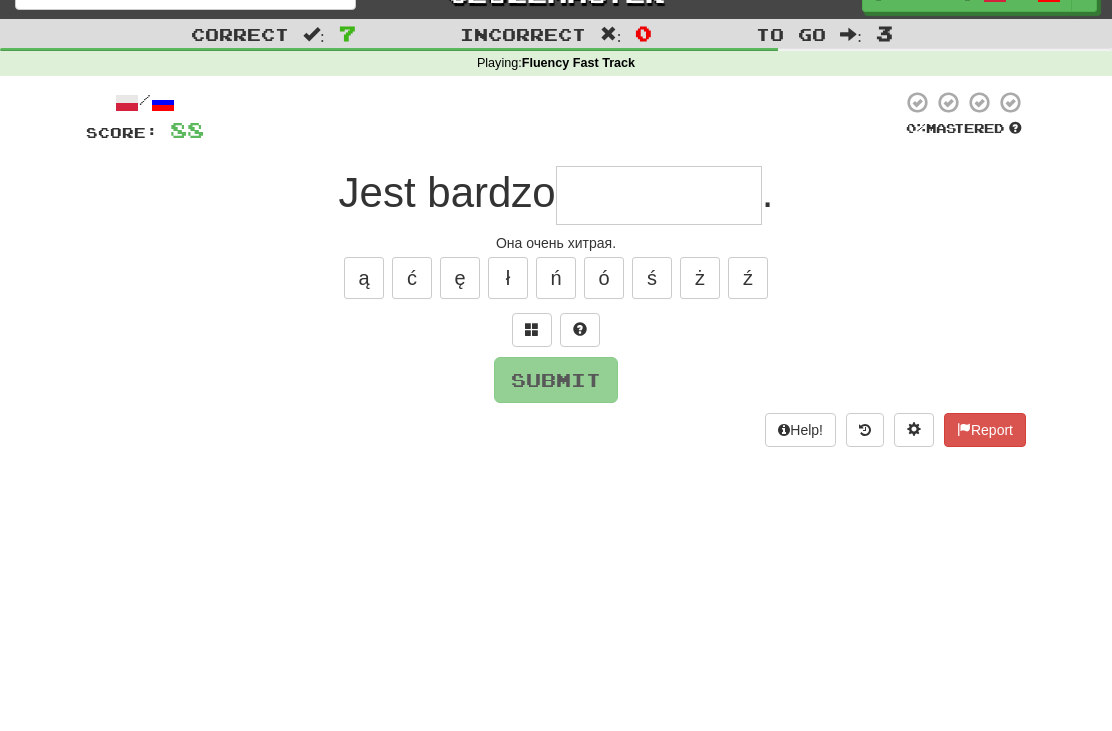 scroll, scrollTop: 31, scrollLeft: 0, axis: vertical 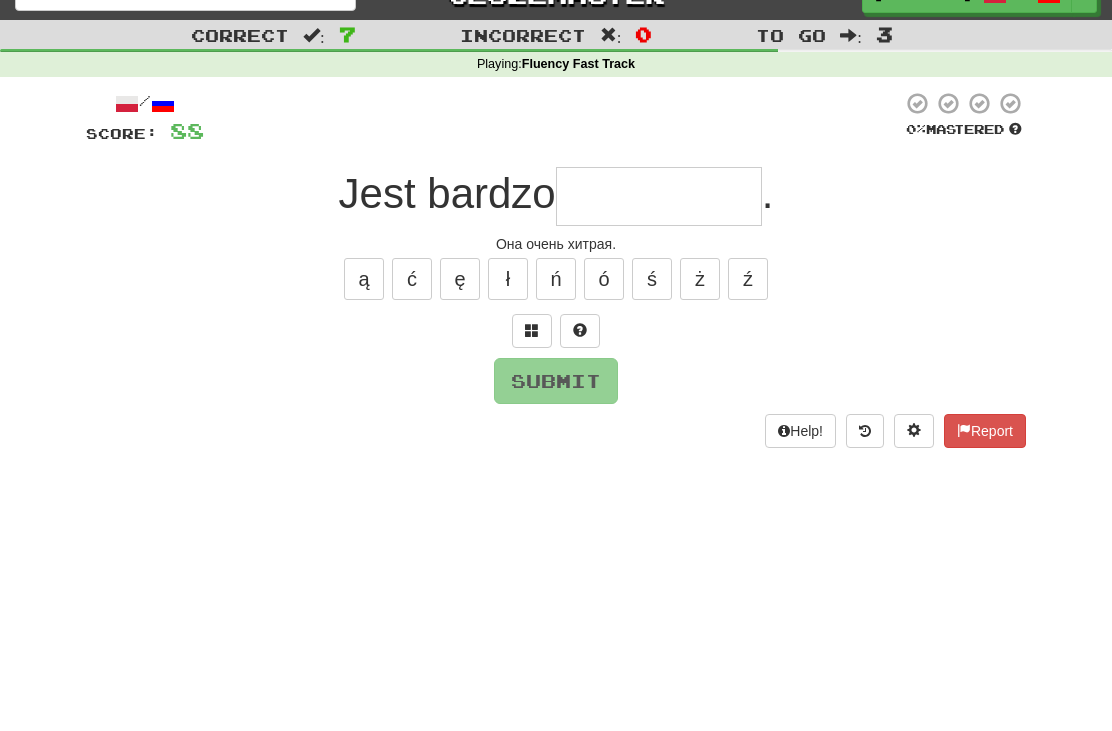 type on "*" 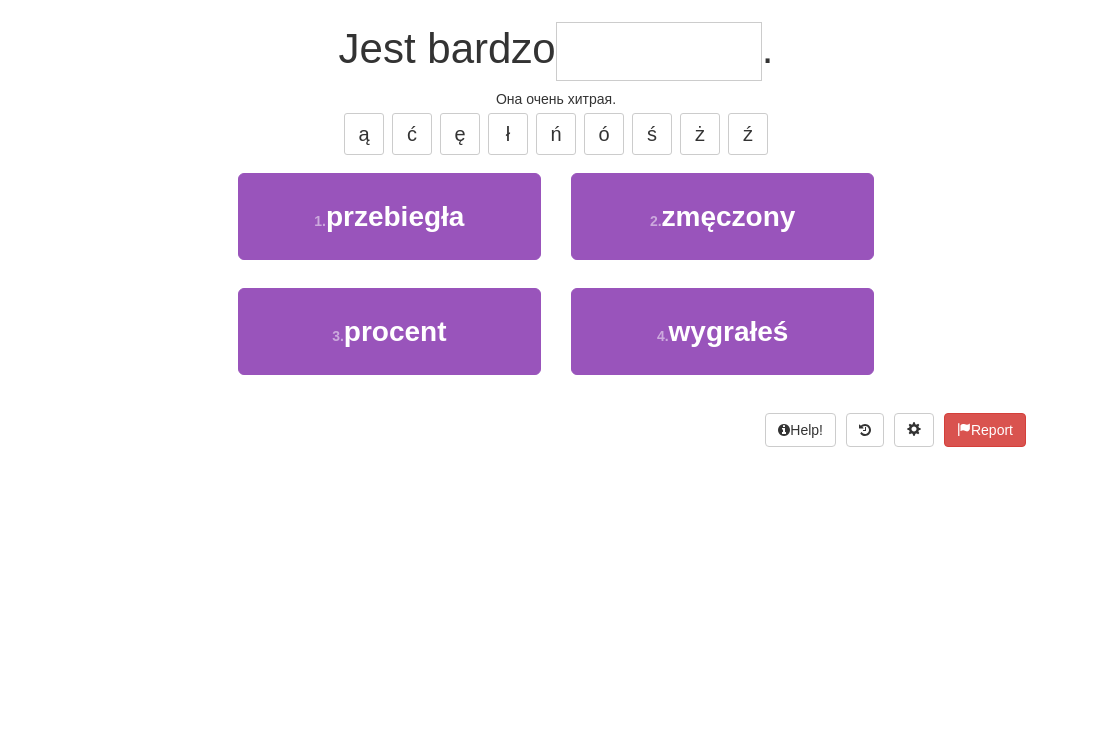 click on "1 ." at bounding box center [320, 366] 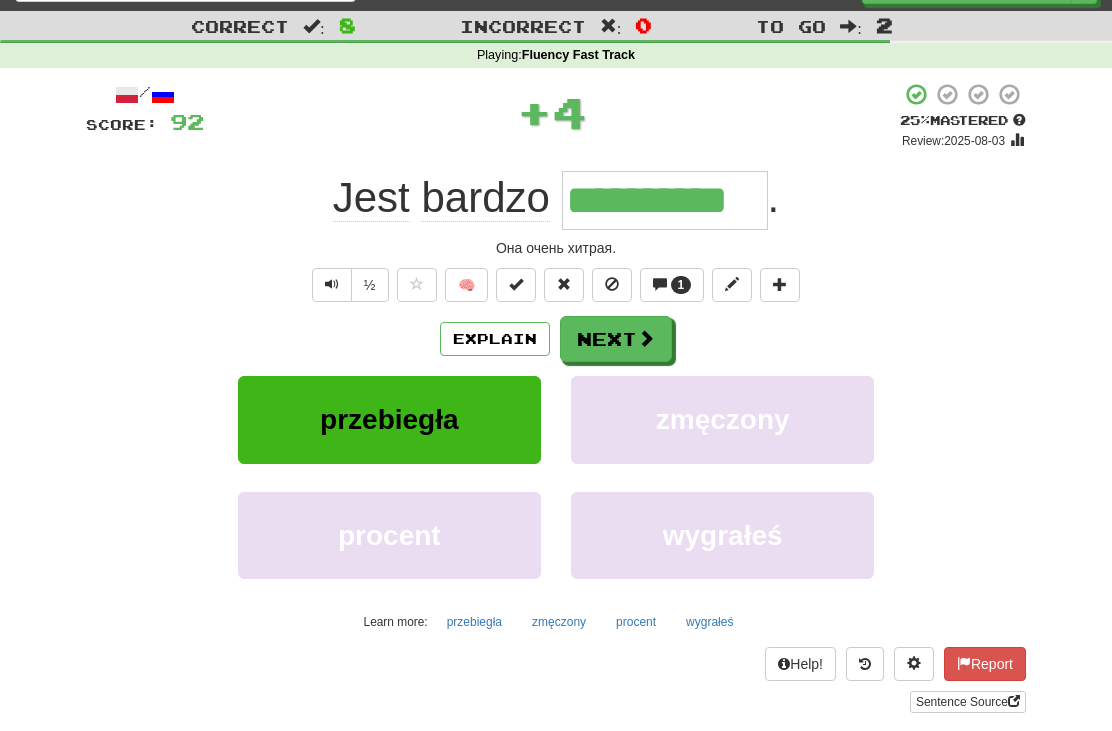 click on "1" at bounding box center (672, 286) 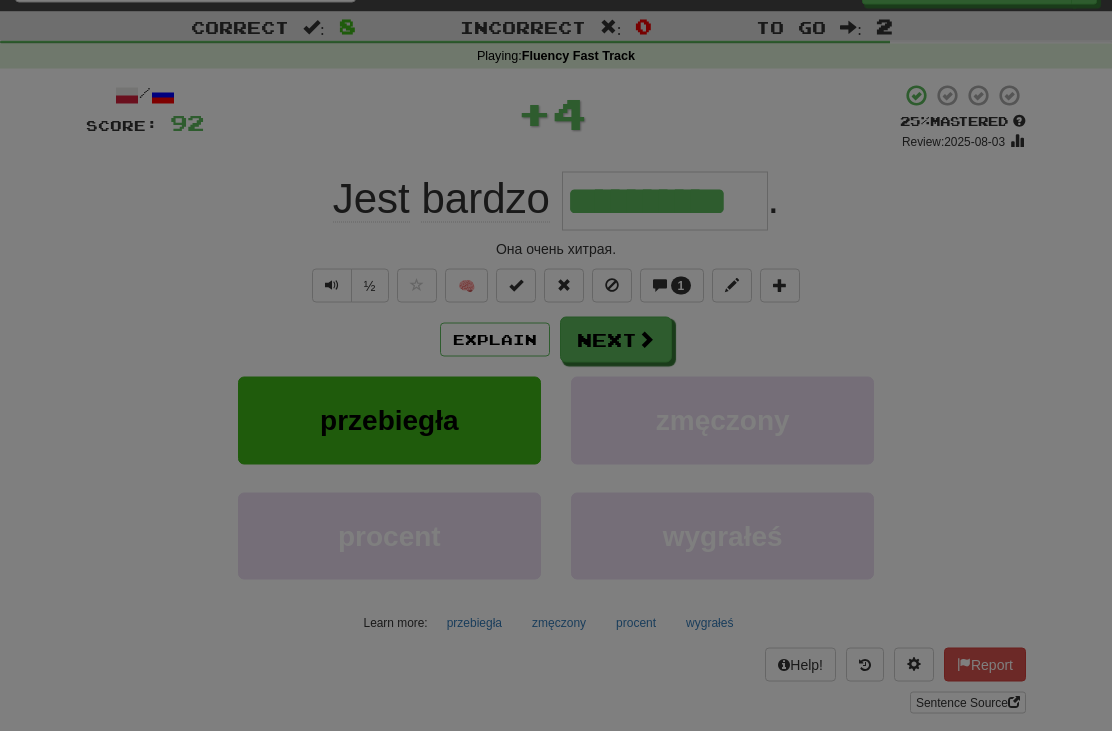 scroll, scrollTop: 40, scrollLeft: 0, axis: vertical 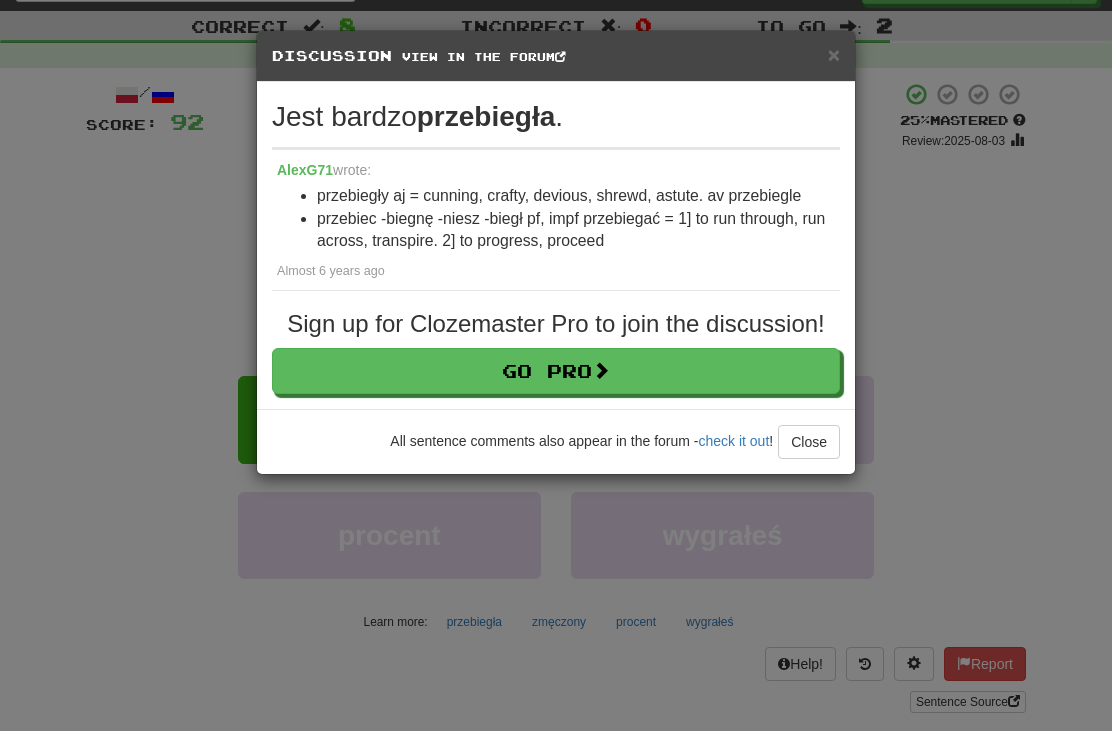 click on "Close" at bounding box center (809, 442) 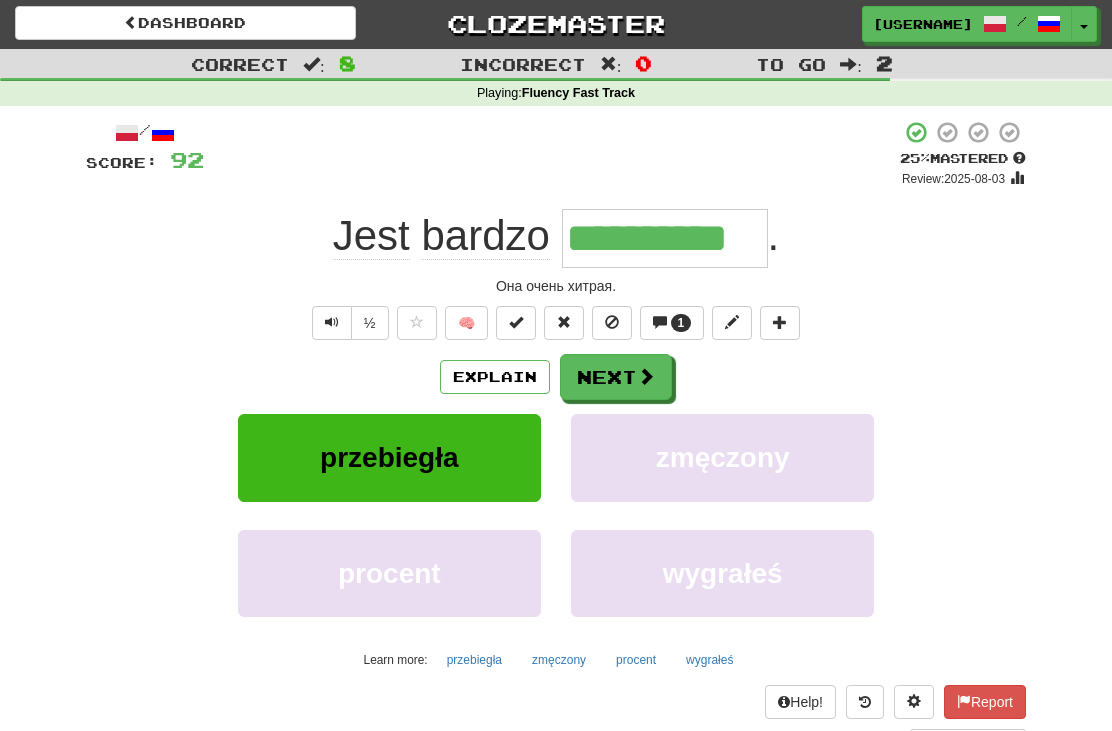 scroll, scrollTop: 0, scrollLeft: 0, axis: both 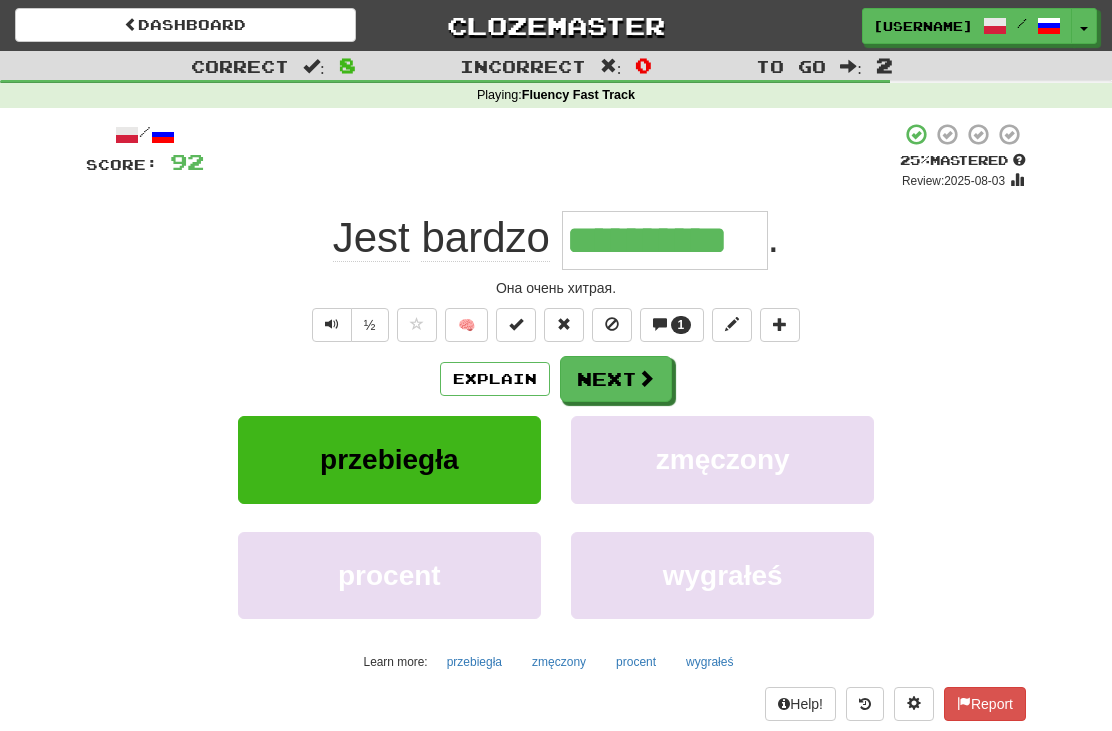 click at bounding box center (646, 378) 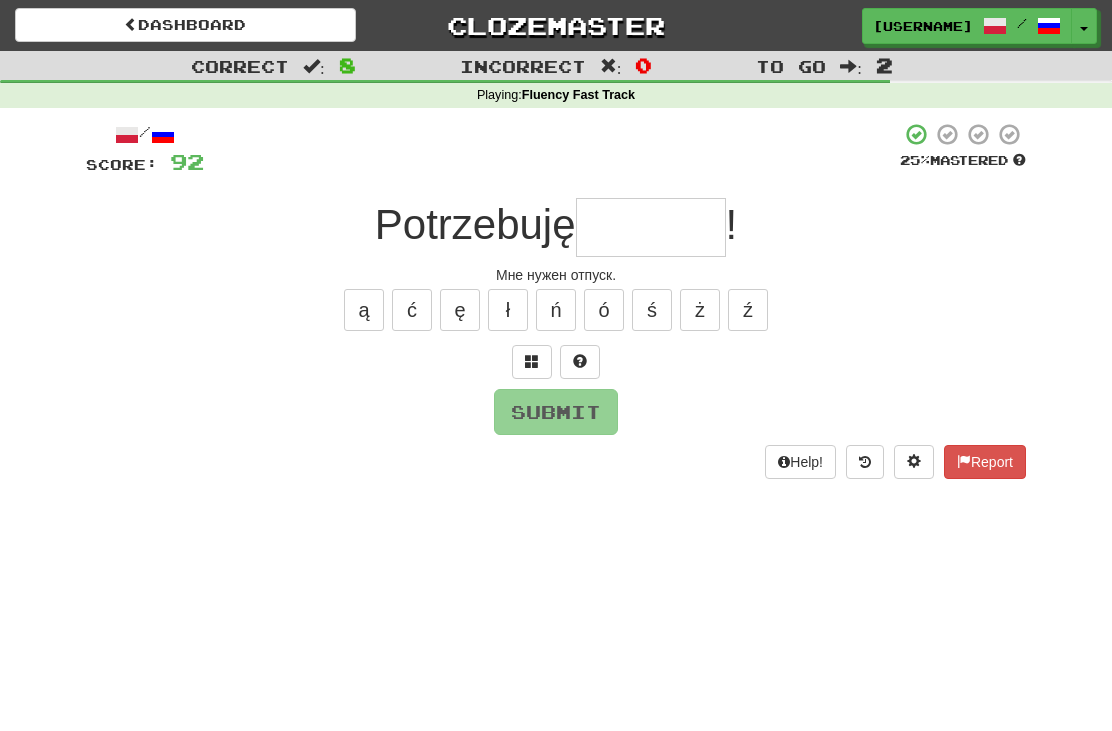 type on "*" 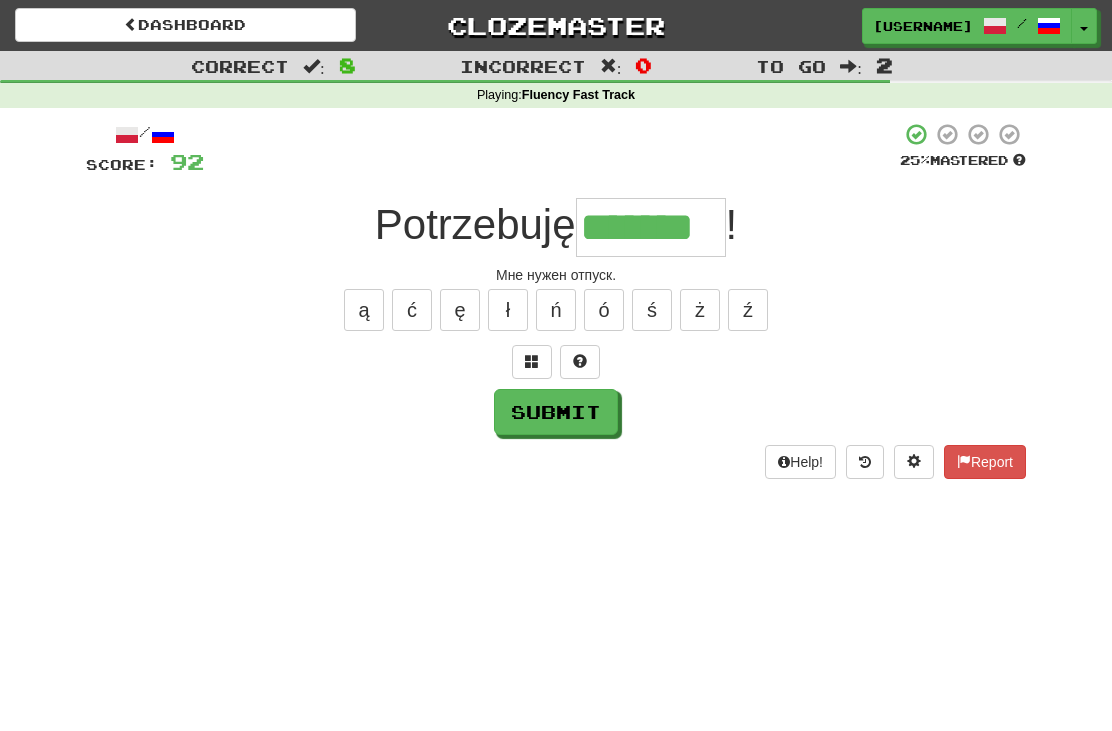 type on "*******" 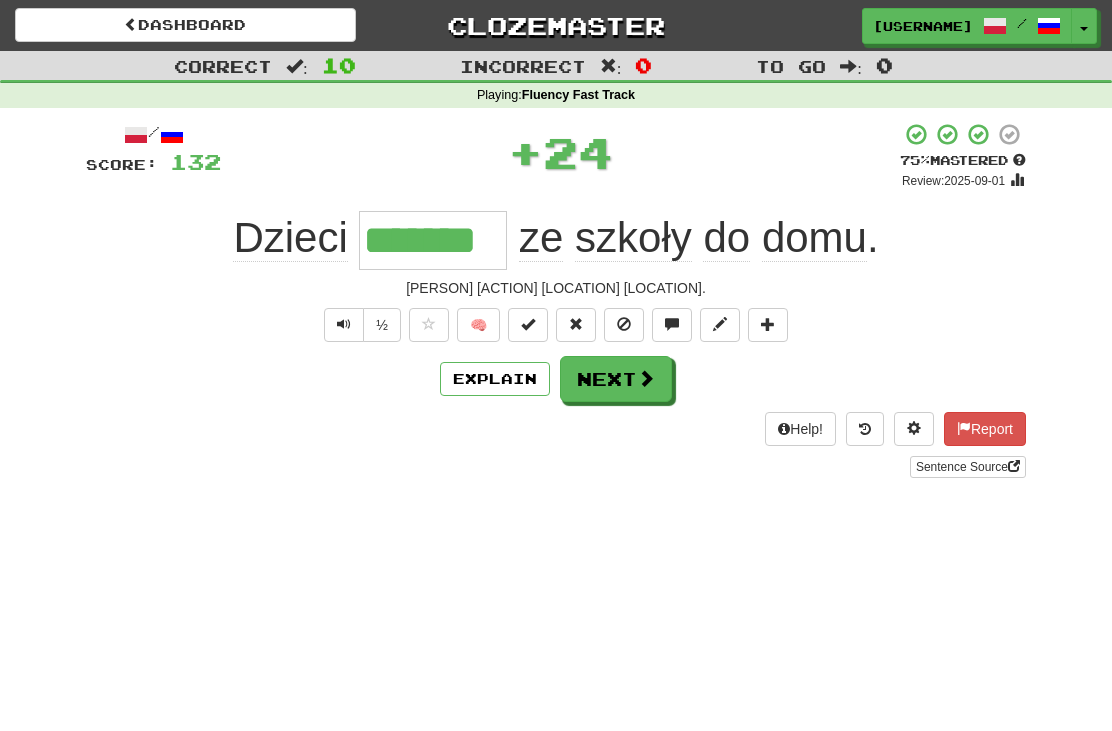 type on "*******" 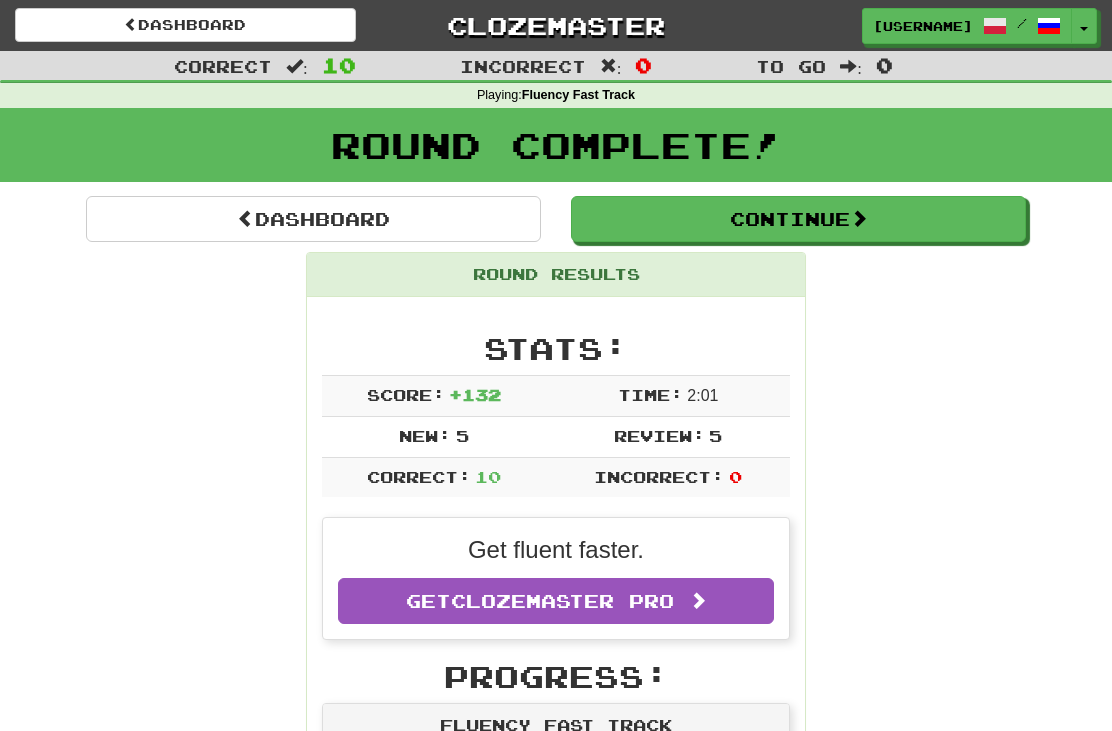 click on "Continue" at bounding box center [798, 219] 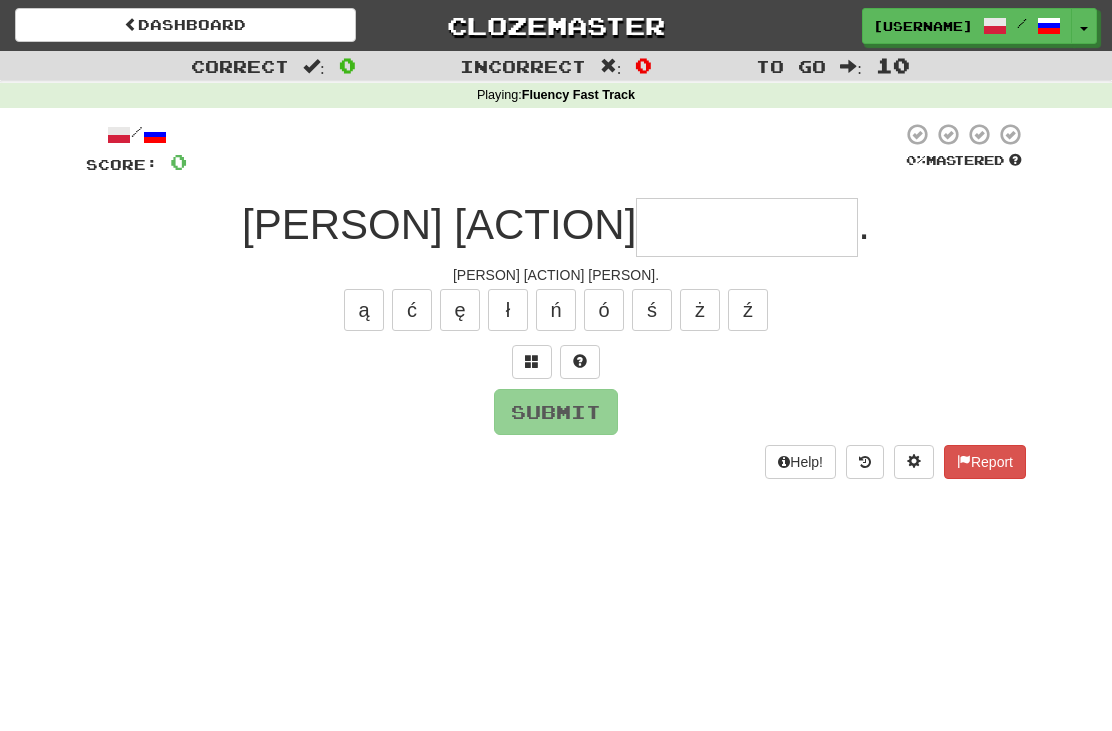 click at bounding box center (747, 227) 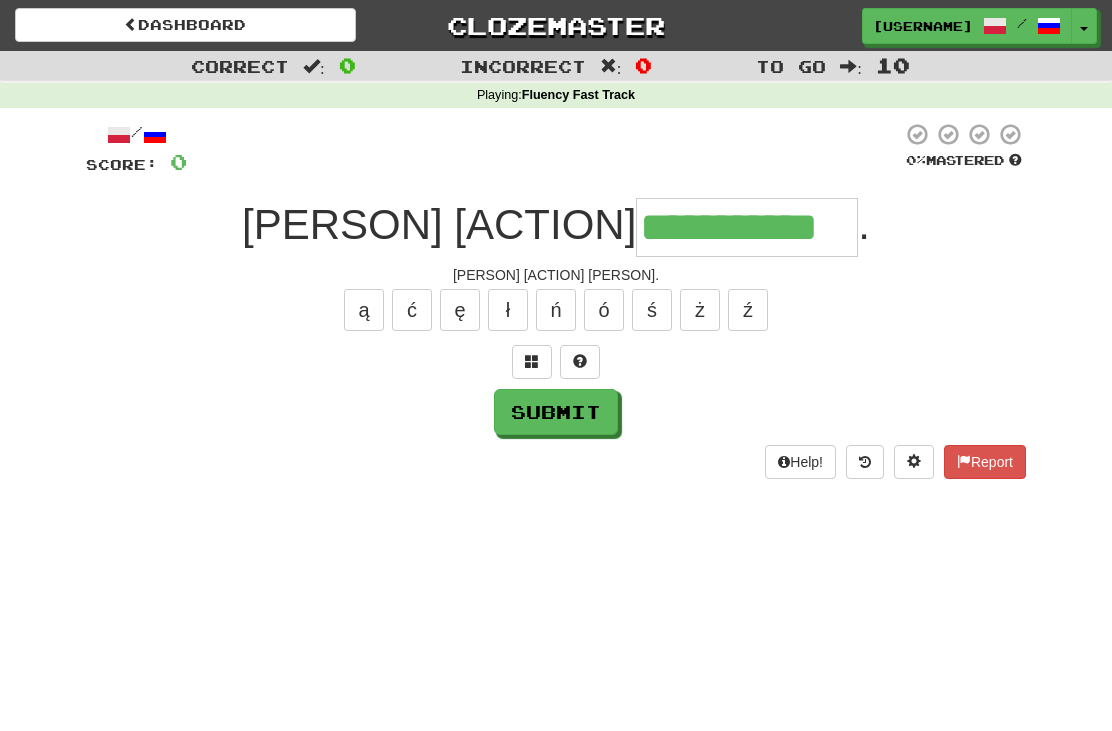 type on "**********" 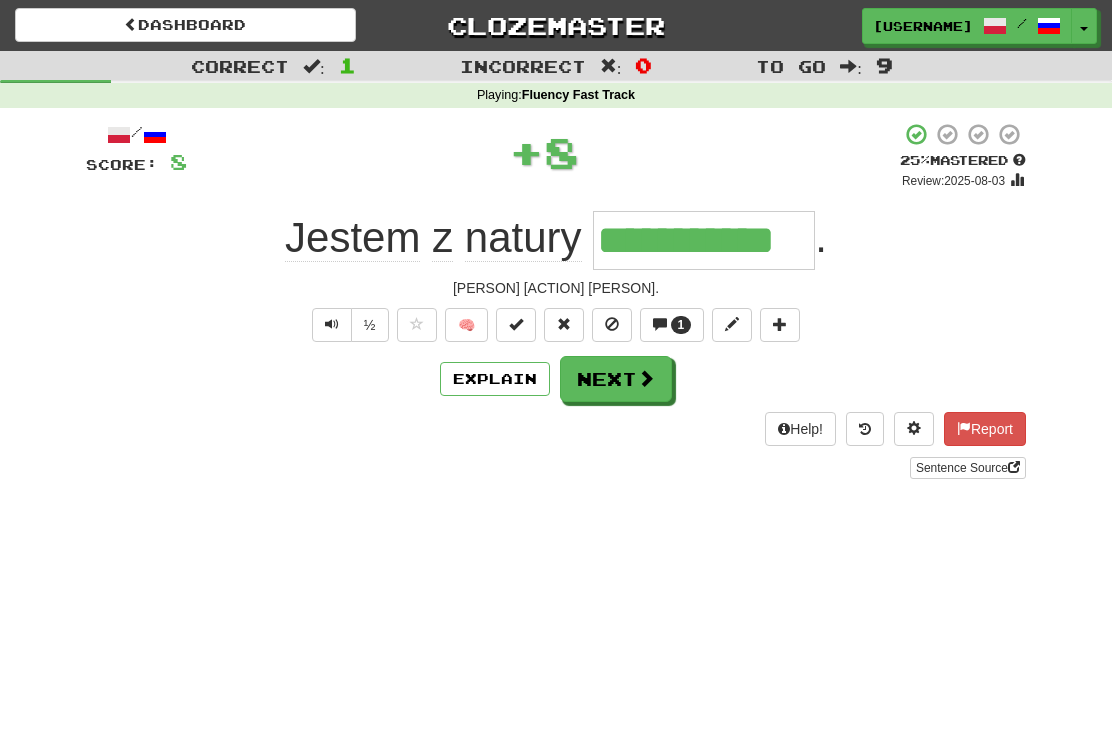 click on "1" at bounding box center [681, 325] 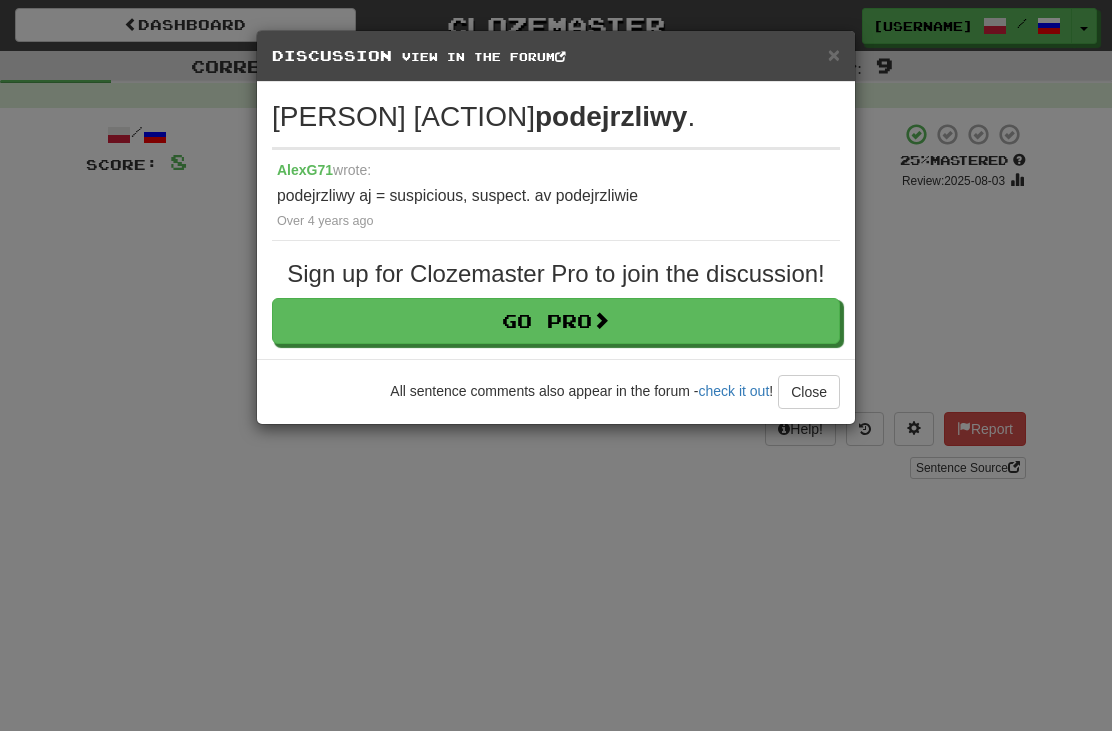 click on "Close" at bounding box center [809, 392] 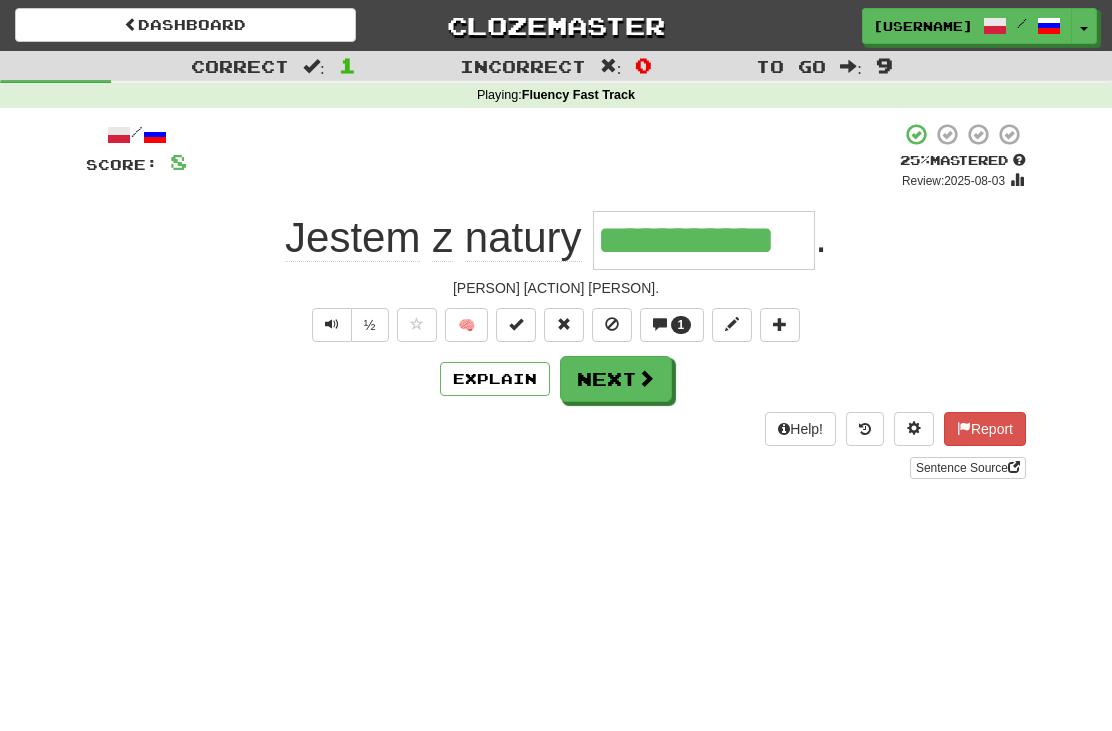 click on "Next" at bounding box center (616, 379) 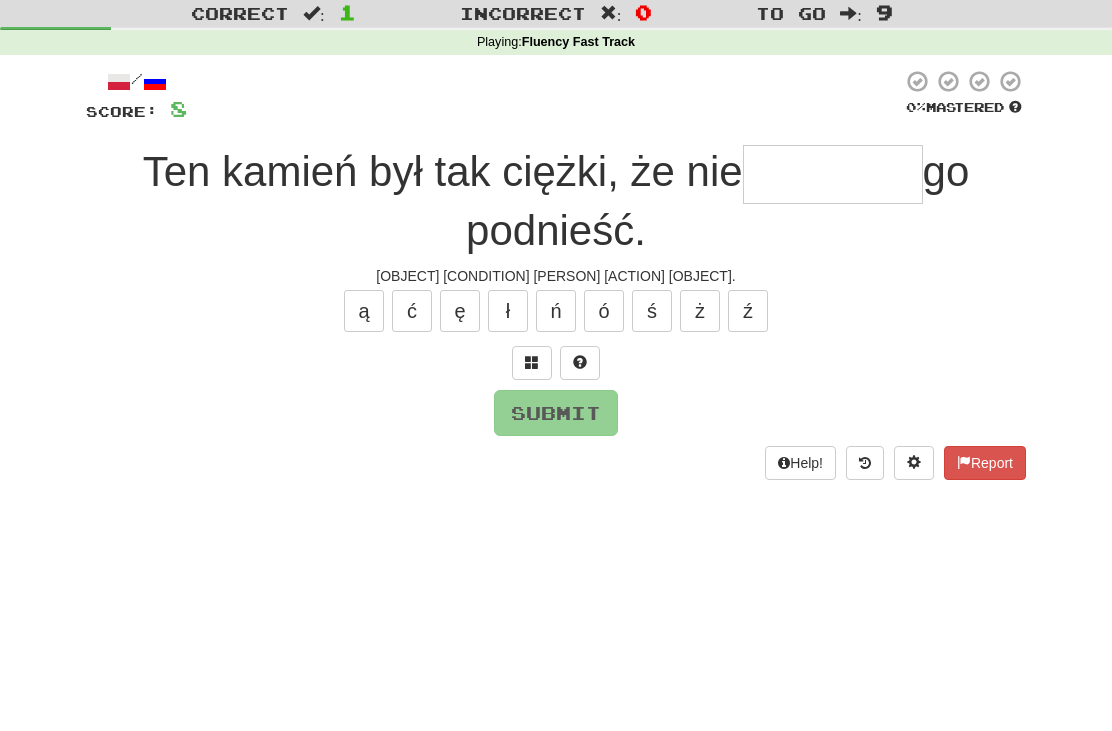 type on "*" 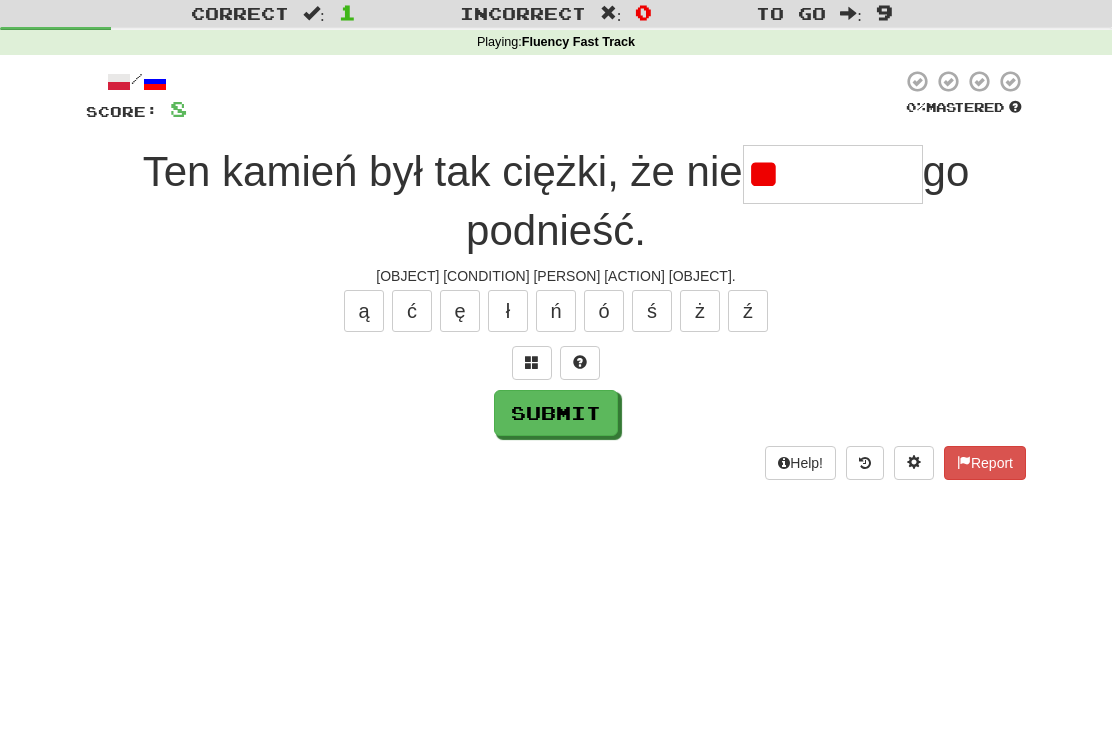 type on "*" 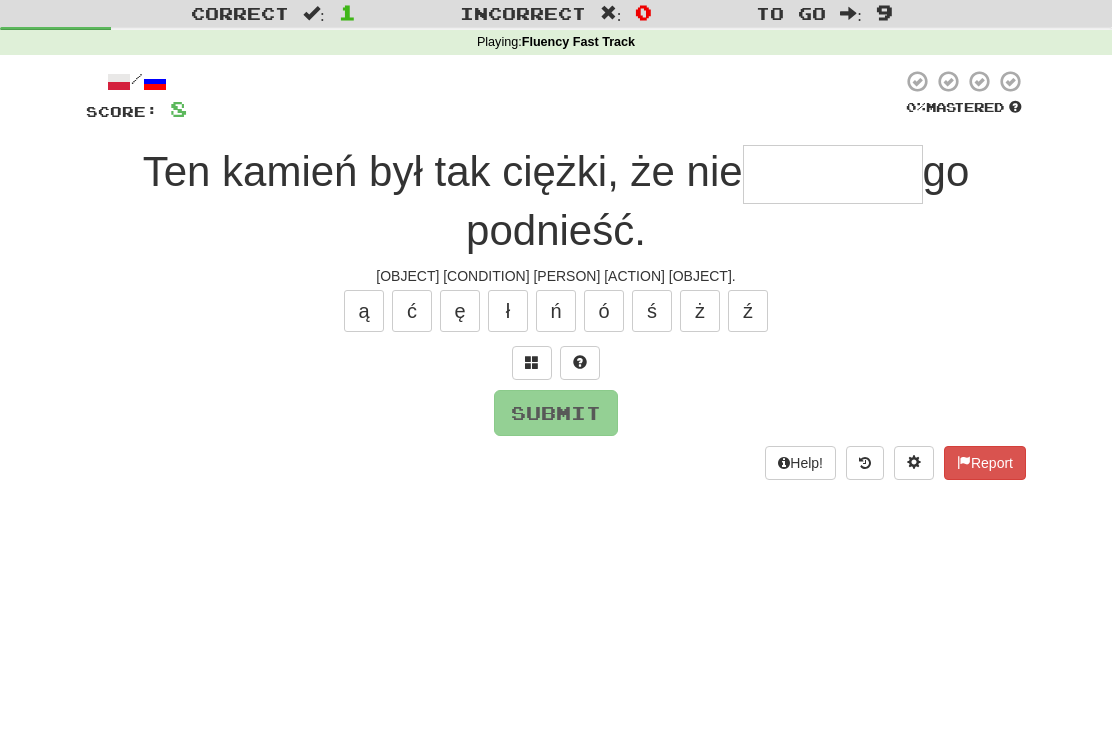type on "*" 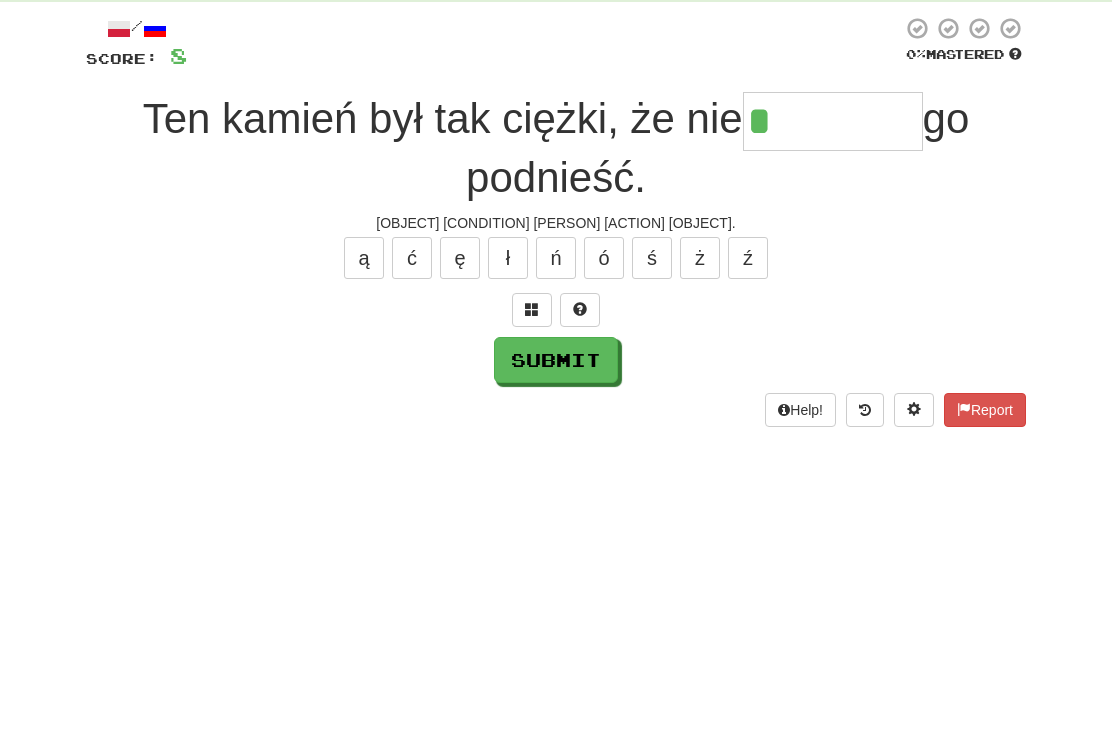 click on "/ Score: 80 % Mastered Ten kamień był tak ciężki, że nie * go podnieść. Этот камень был таким тяжёлым, что я не смог его поднять. ą ć ę ł ń ó ś ż ź Submit Help! Report" at bounding box center (556, 327) 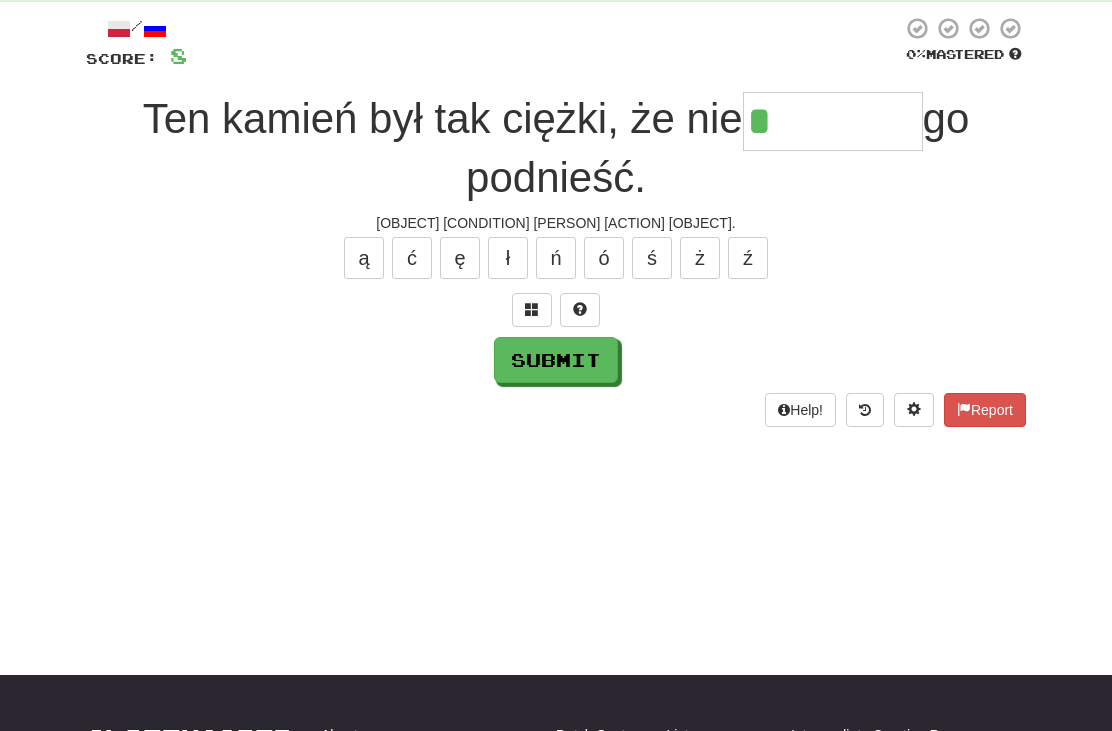 click at bounding box center [532, 310] 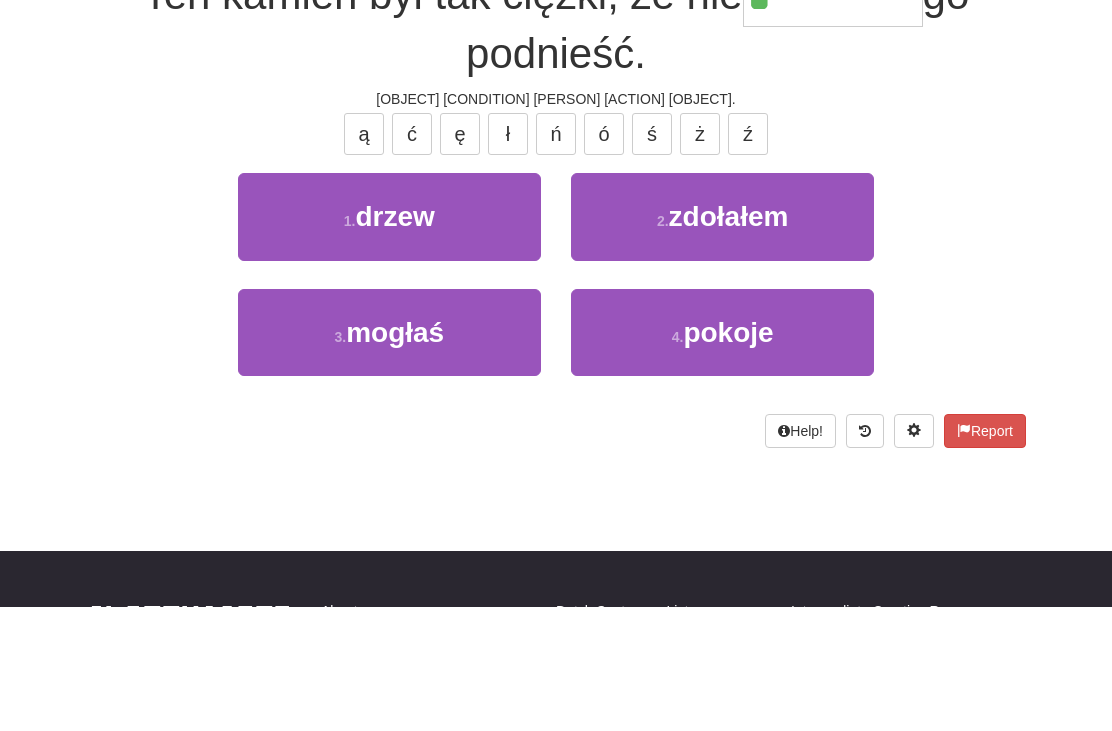 click on "2 .  zdołałem" at bounding box center [722, 340] 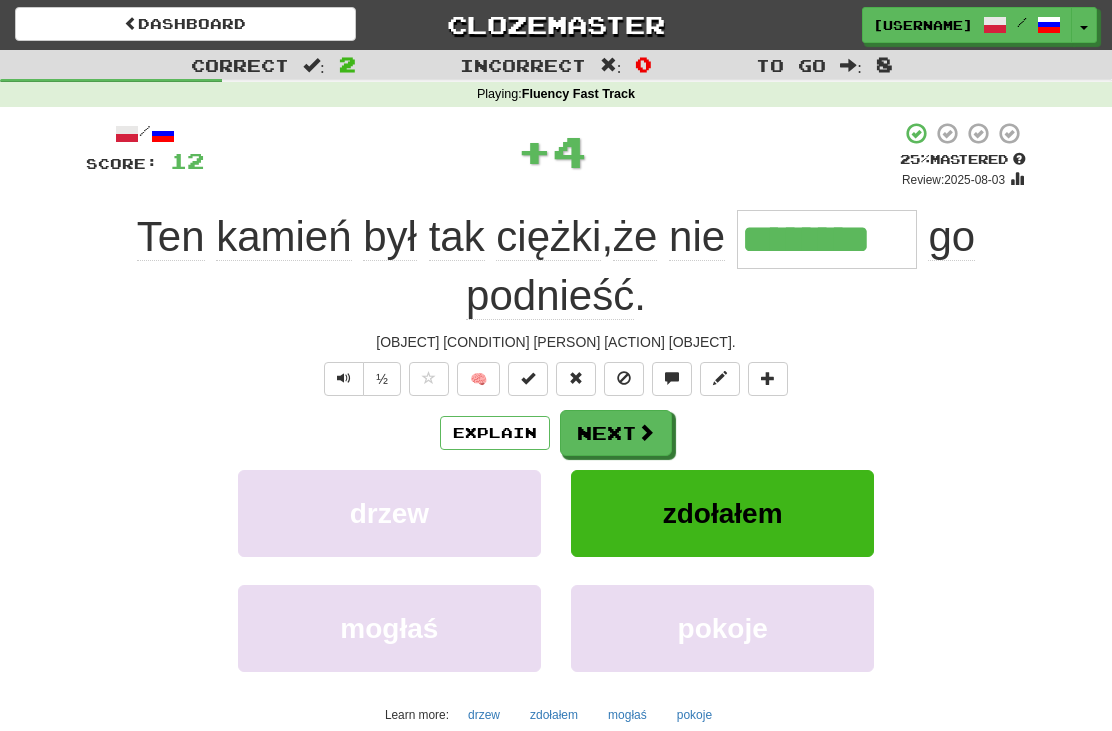 scroll, scrollTop: 0, scrollLeft: 0, axis: both 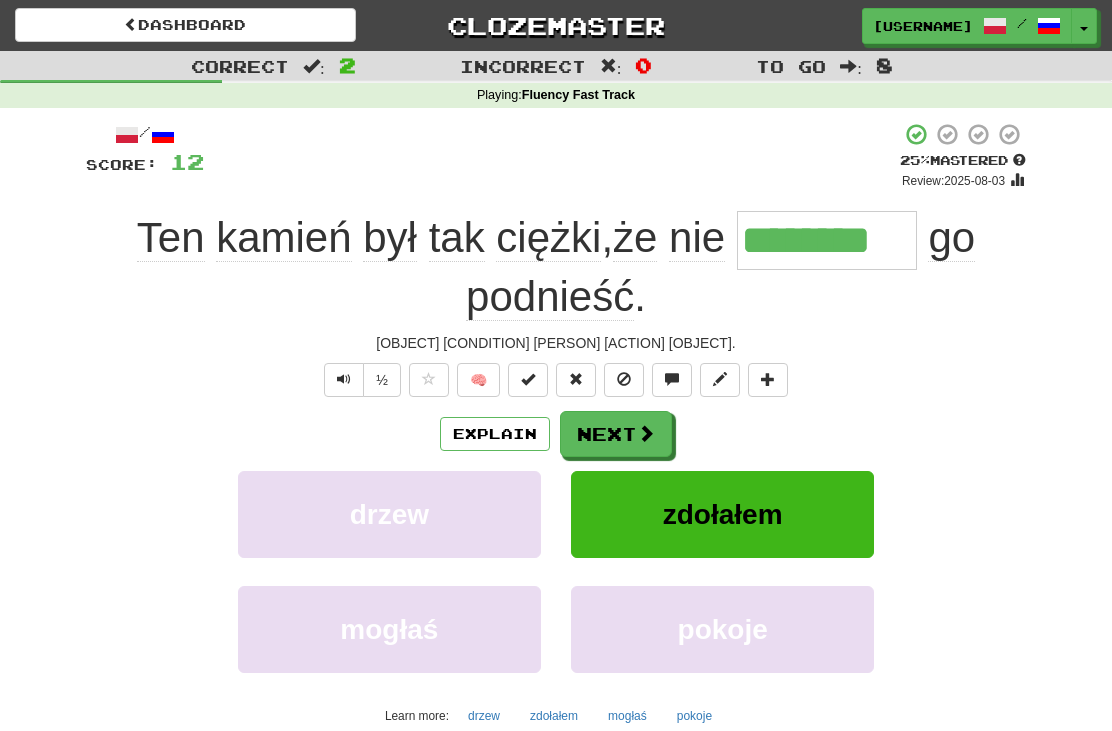 click at bounding box center [646, 433] 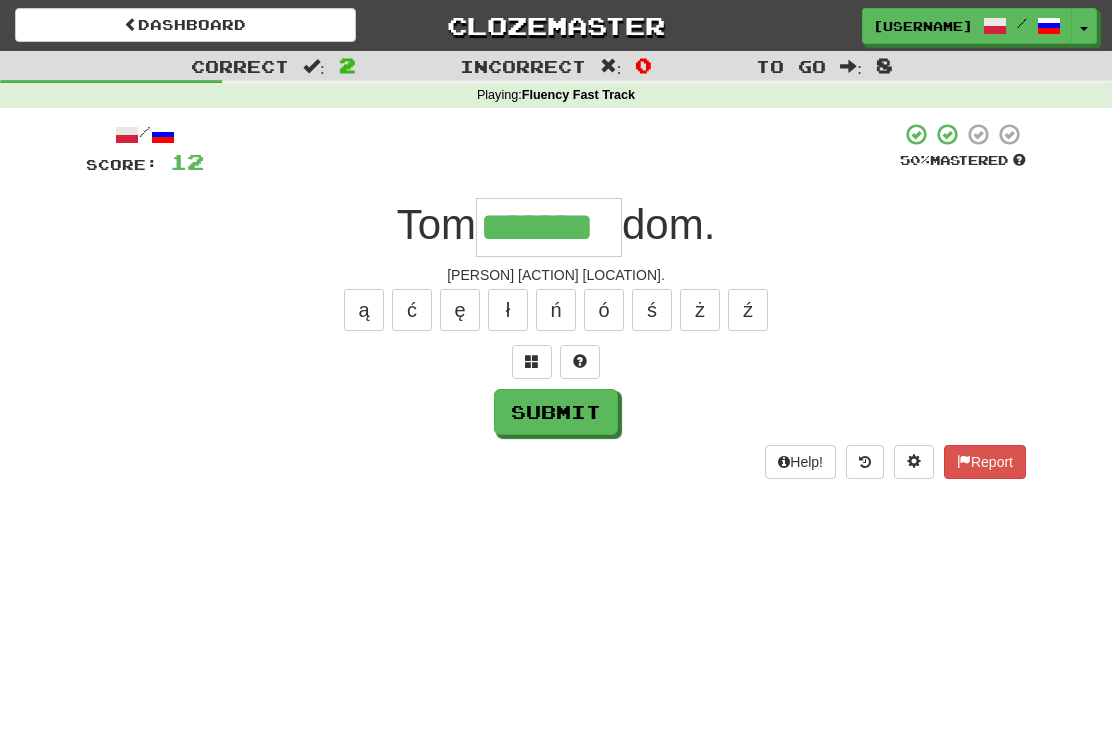 type on "*******" 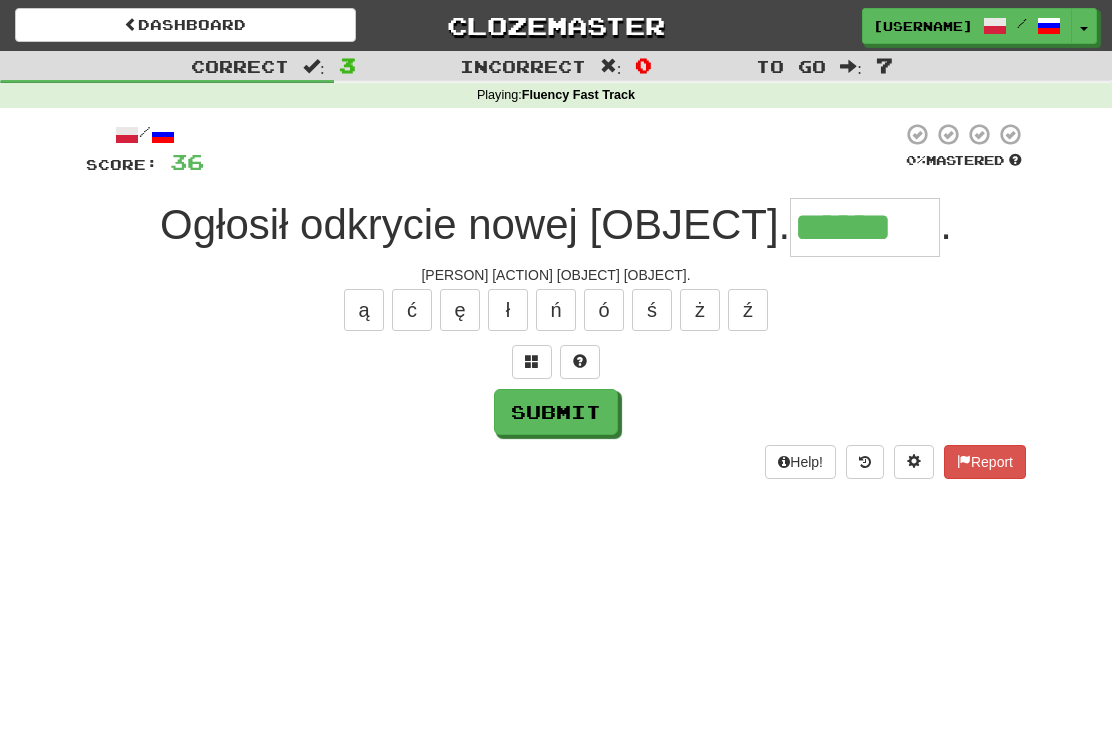 type on "******" 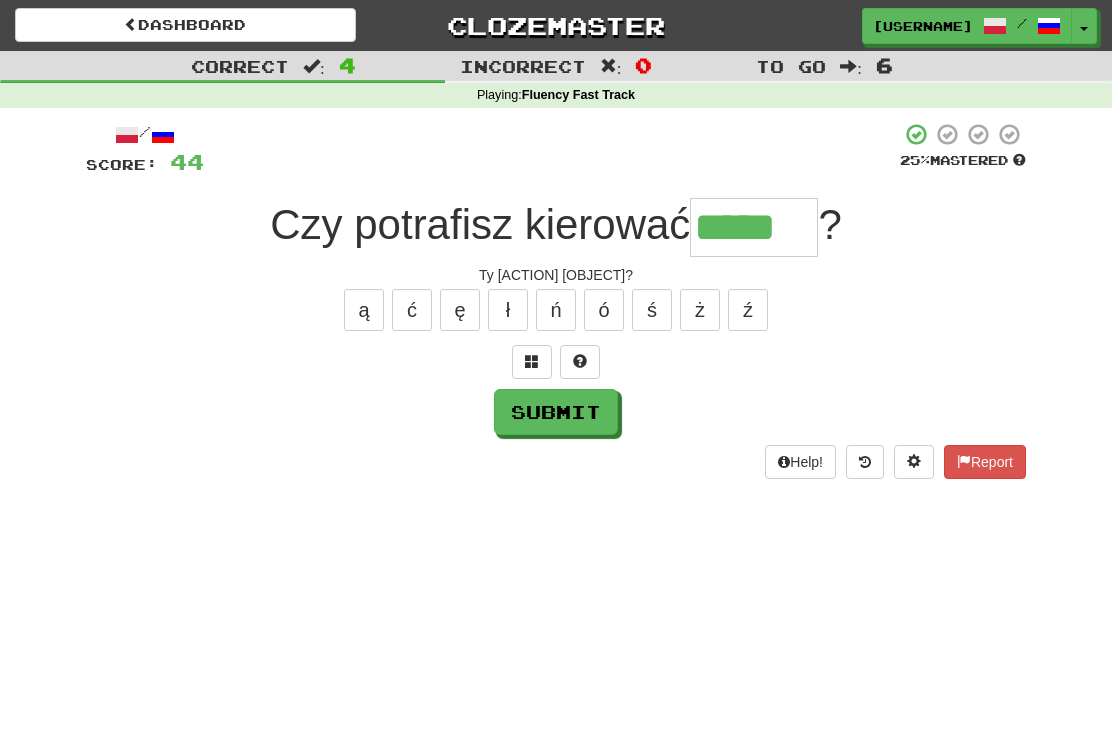 type on "*****" 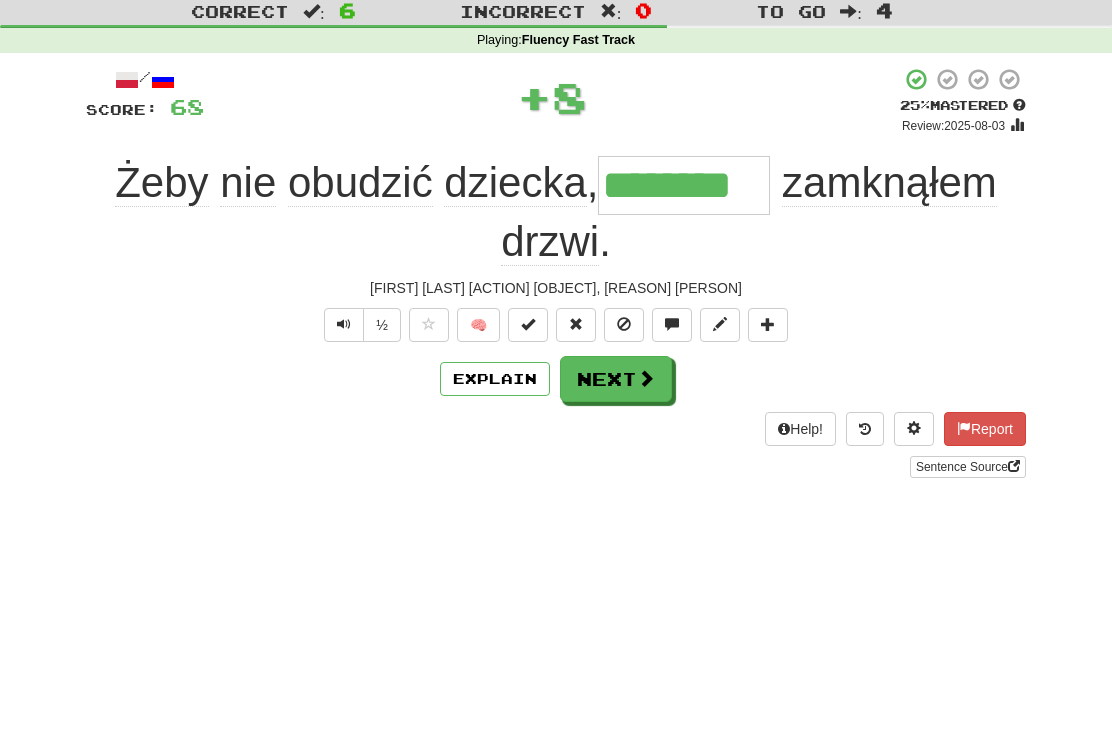 type on "********" 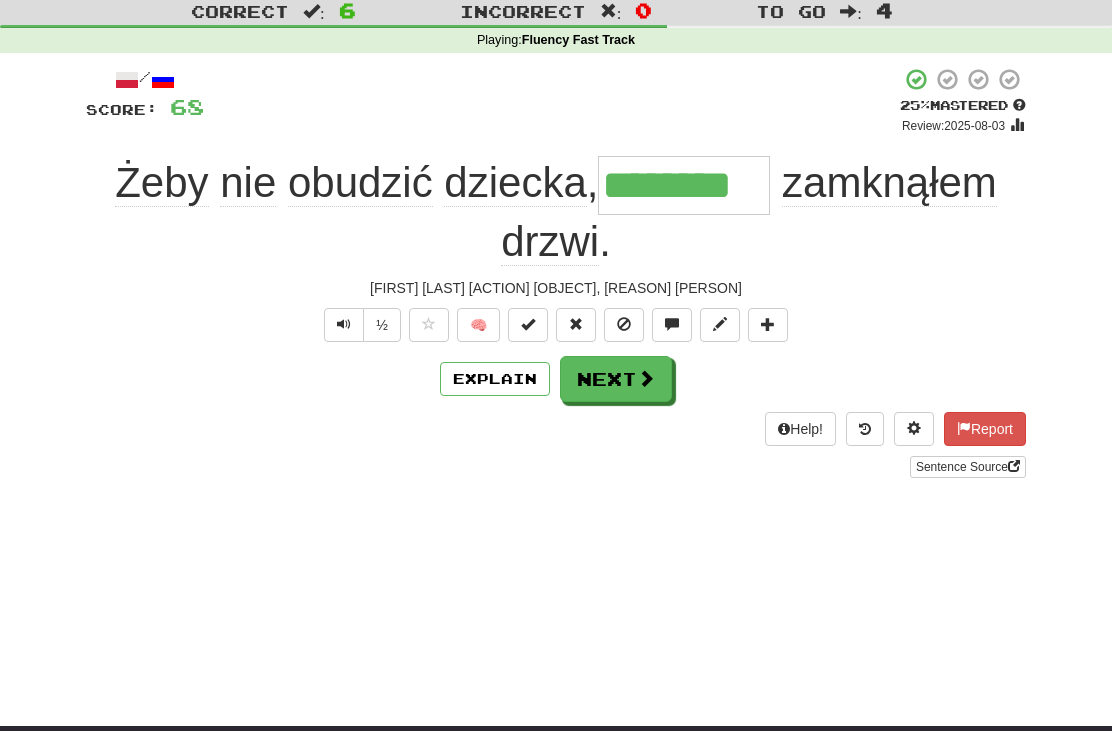click on "Next" at bounding box center (616, 379) 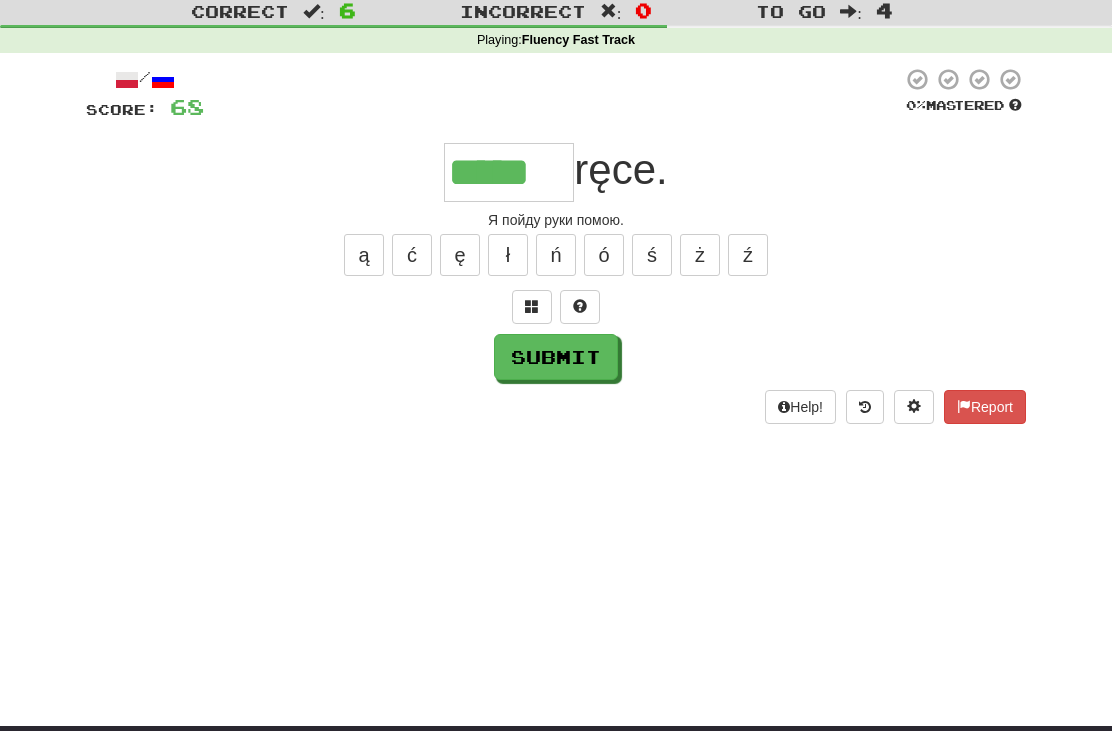 type on "*****" 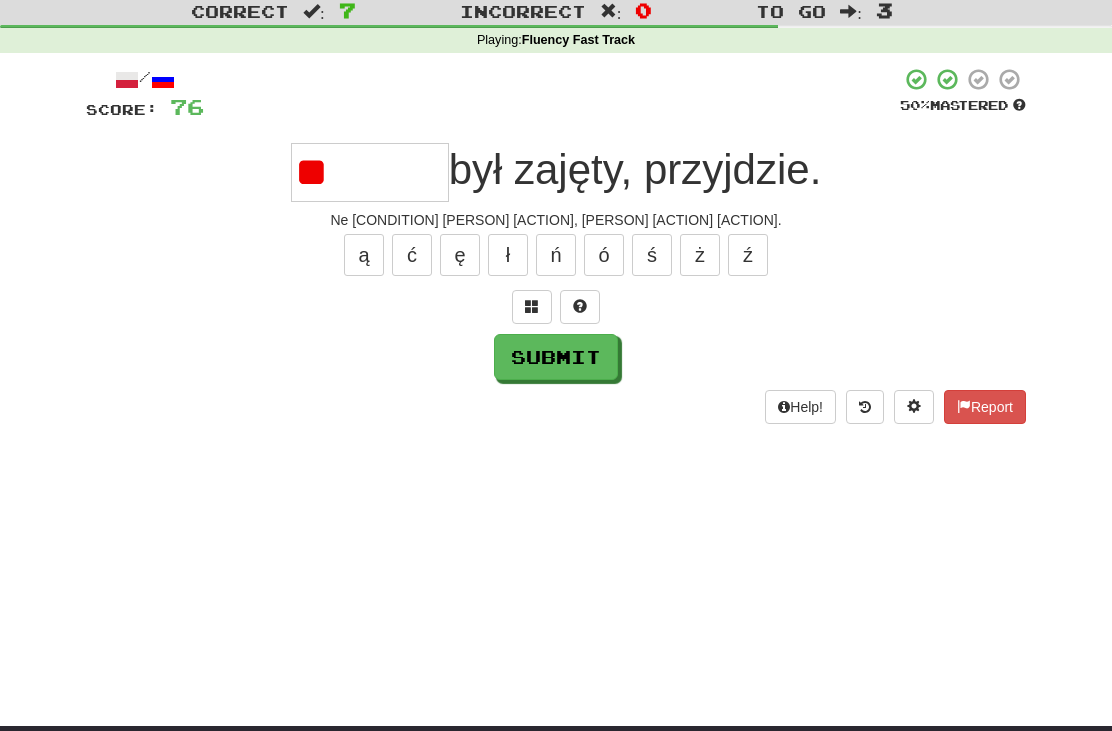 type on "*" 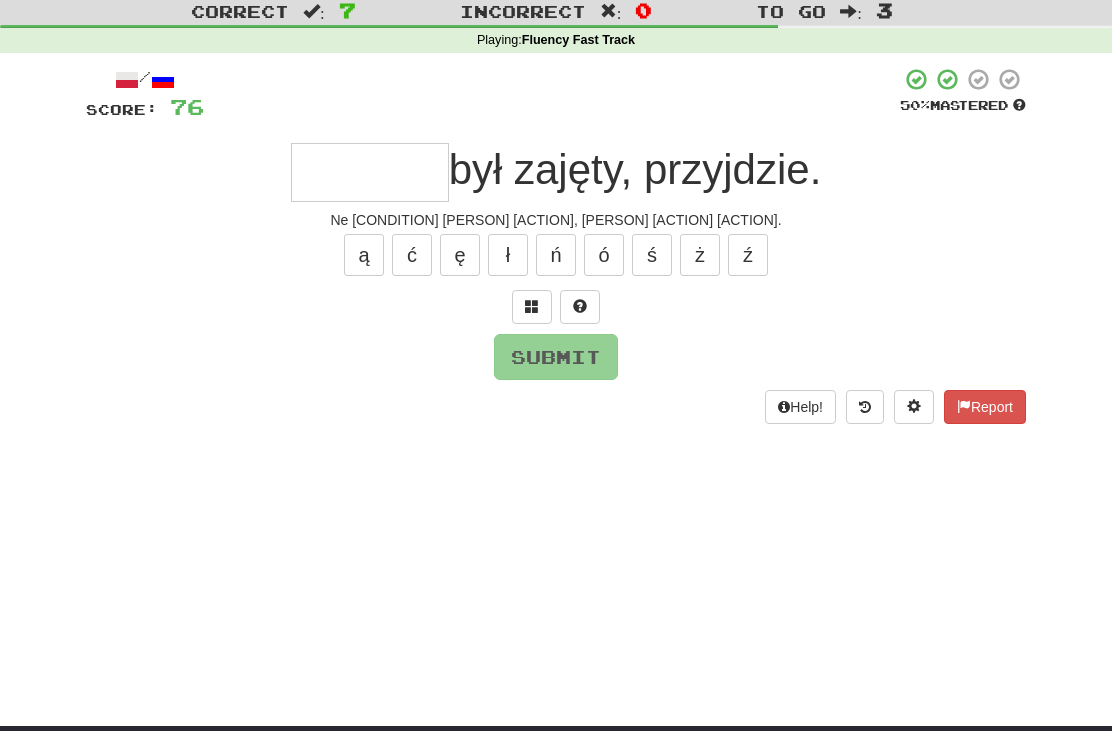 type on "*" 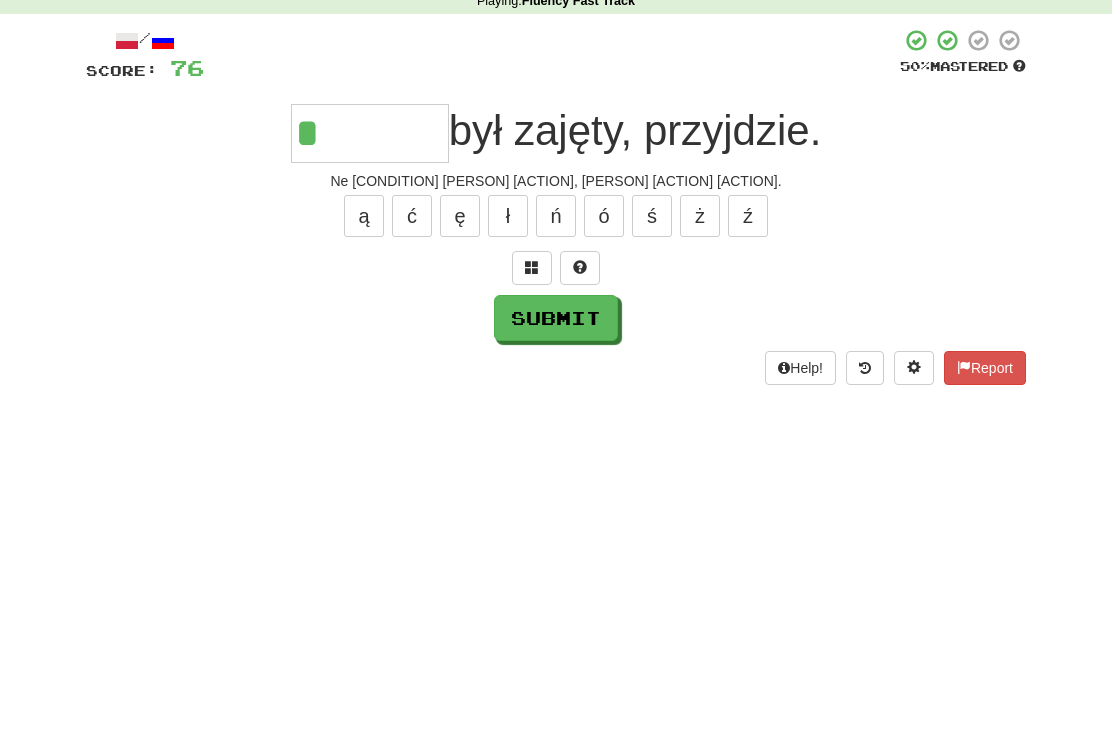 click on "/ Score: 76 50 % Mastered * był zajęty, przyjdzie. Неважно насколько он занят, он ведь все равно придет. ą ć ę ł ń ó ś ż ź Submit Help! Report" at bounding box center (556, 264) 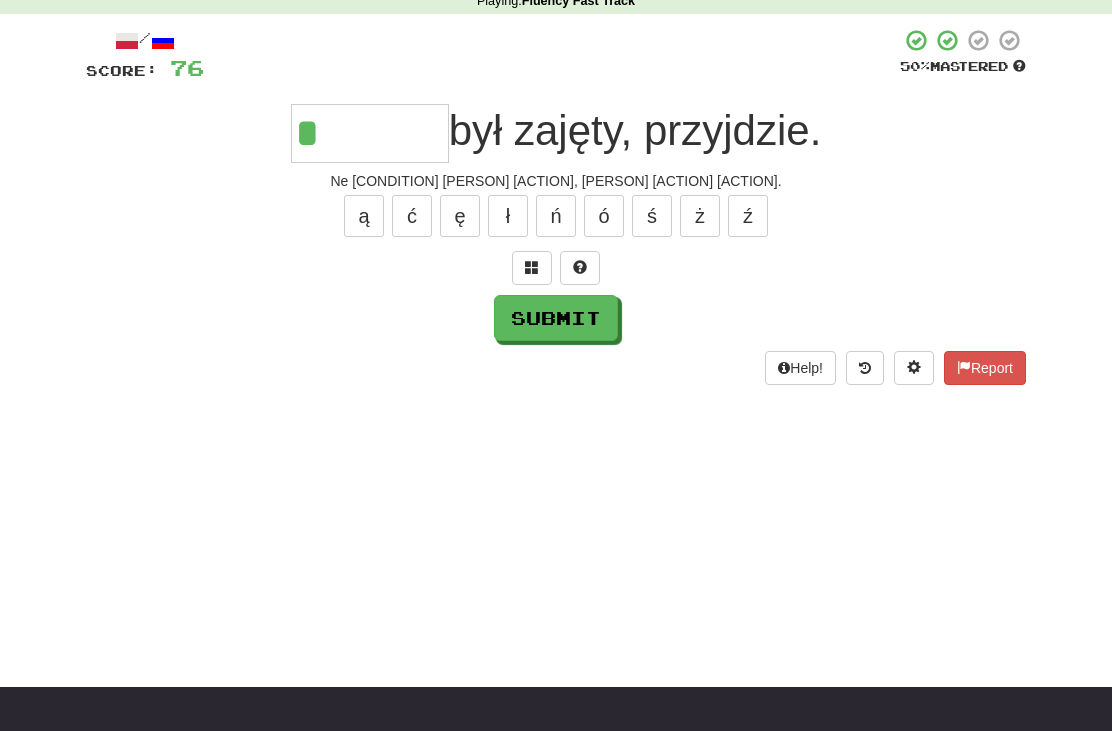 click at bounding box center [532, 268] 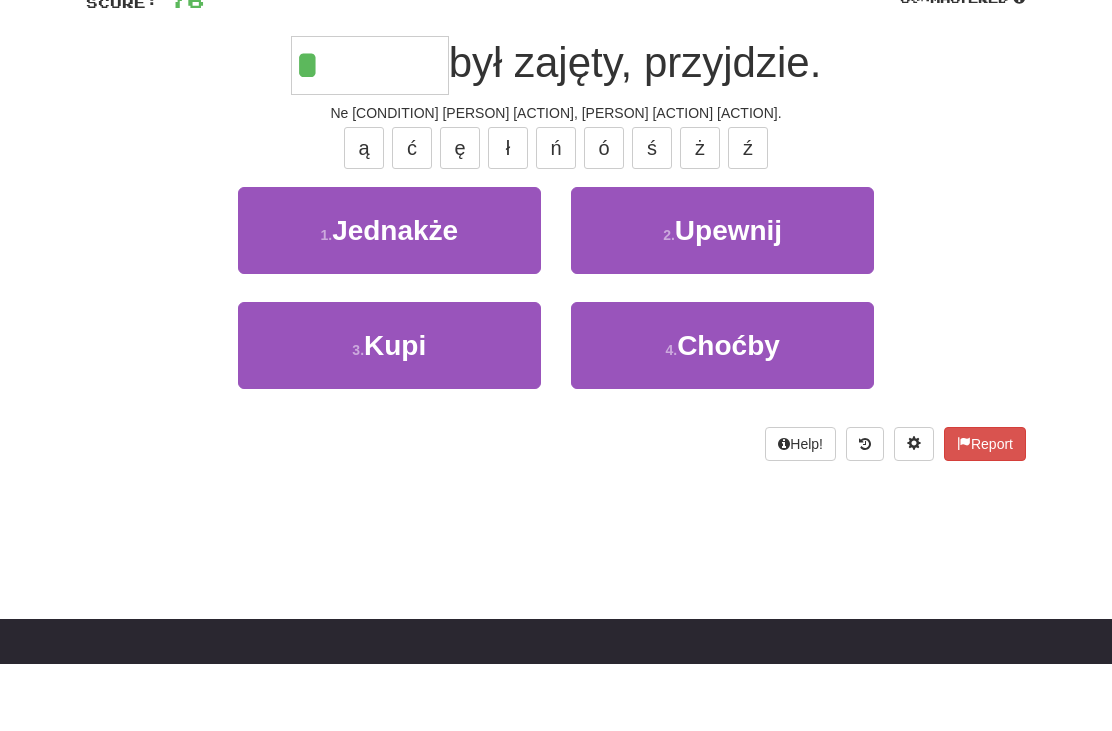 click on "4 .  Choćby" at bounding box center [722, 413] 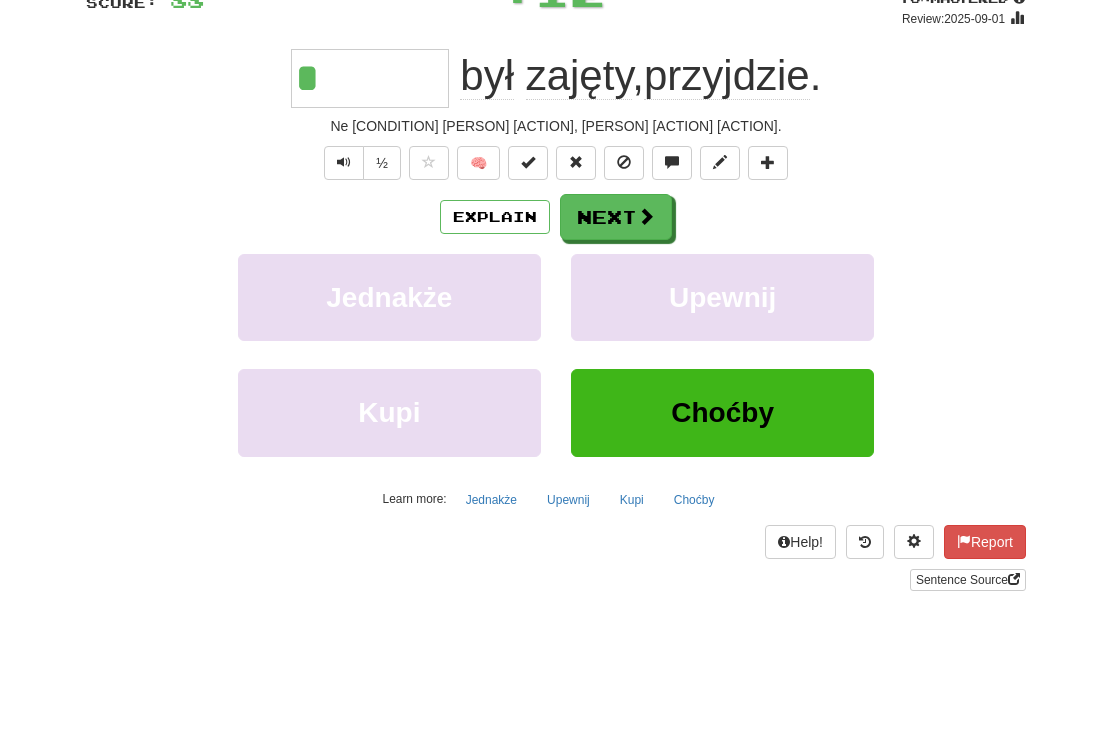 type on "******" 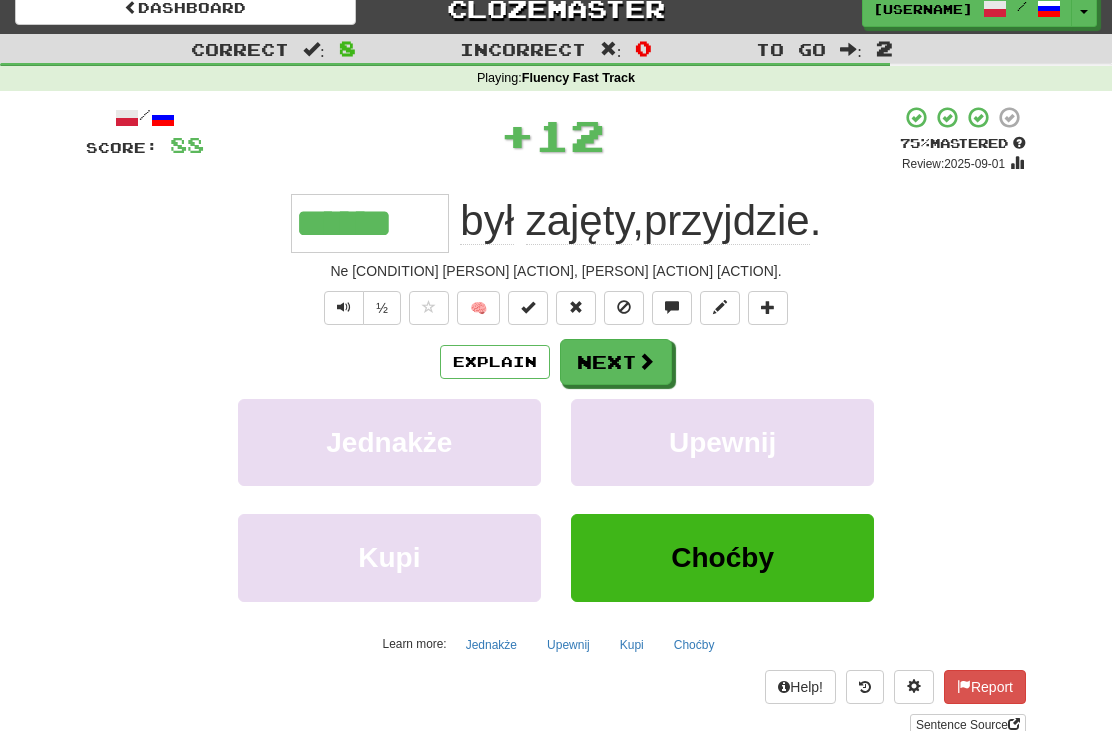scroll, scrollTop: 0, scrollLeft: 0, axis: both 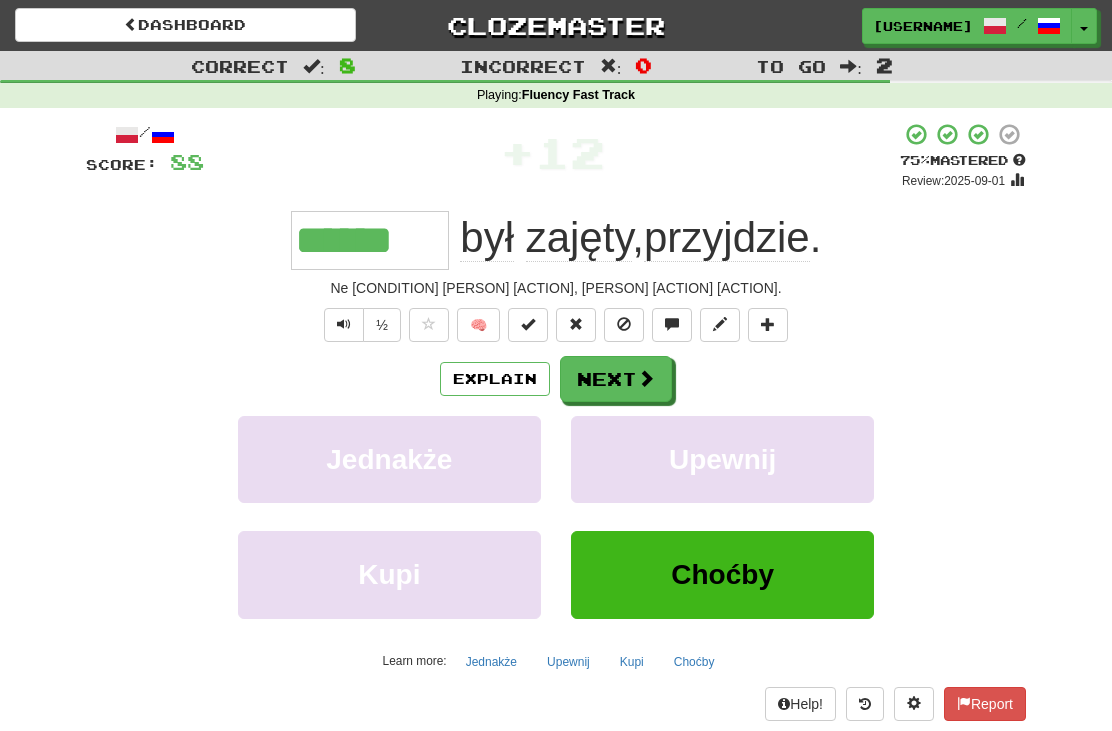click on "Next" at bounding box center [616, 379] 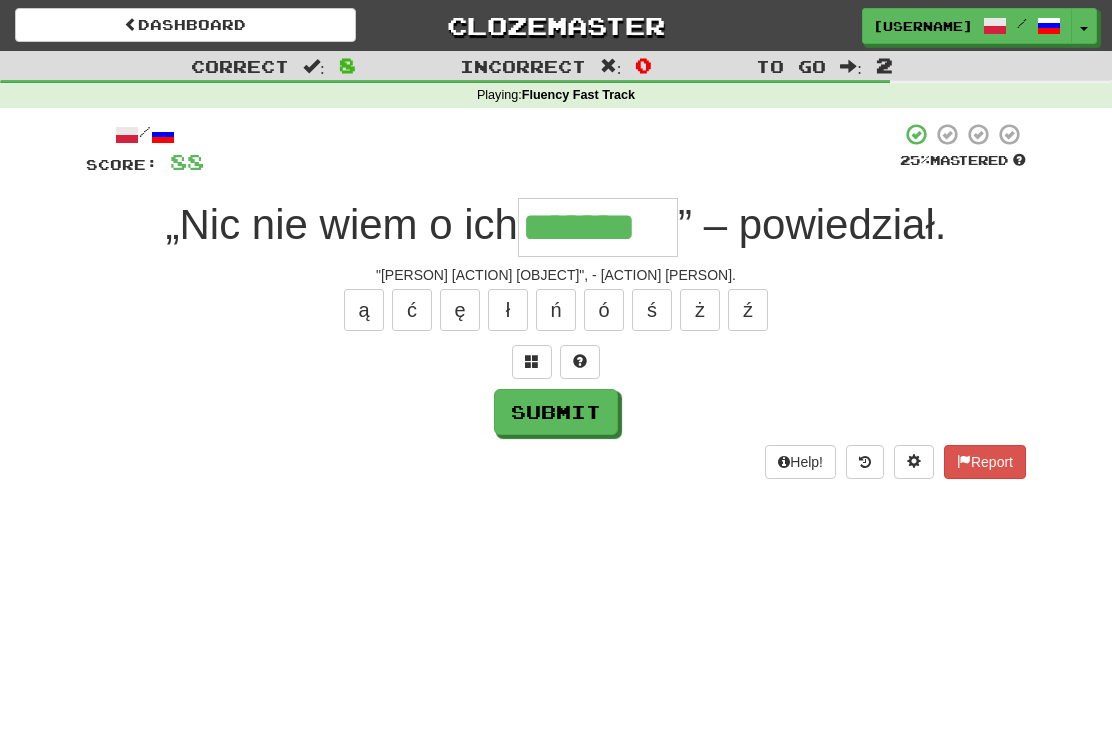 type on "*******" 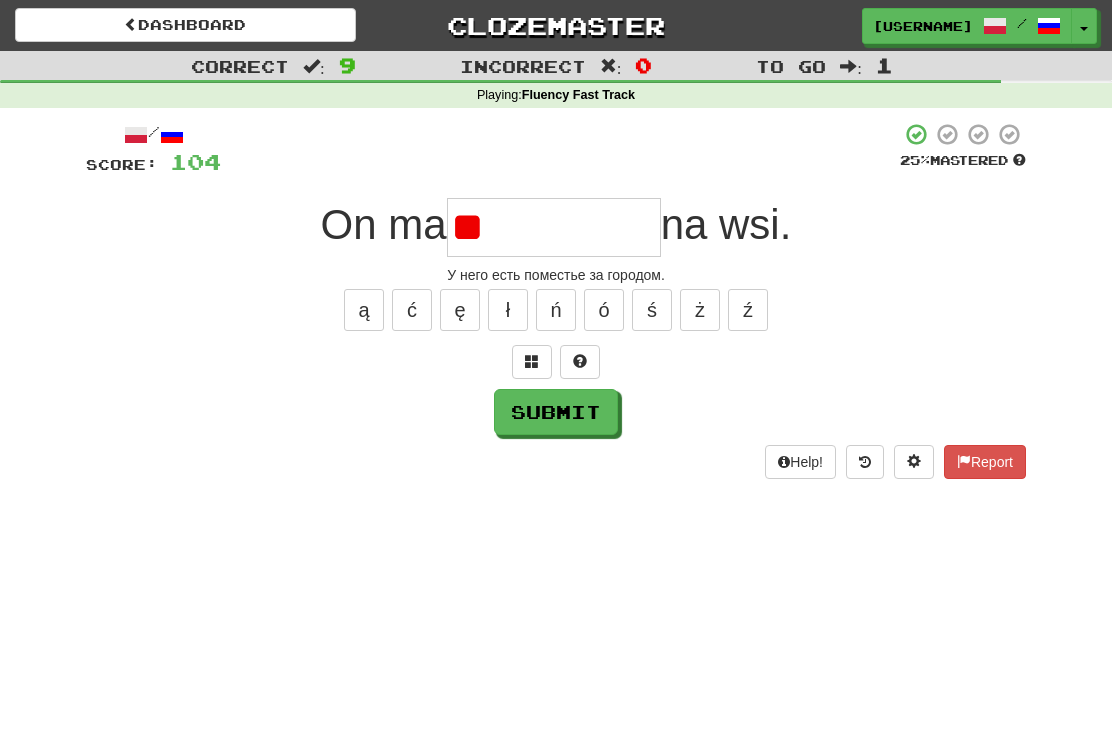 type on "*" 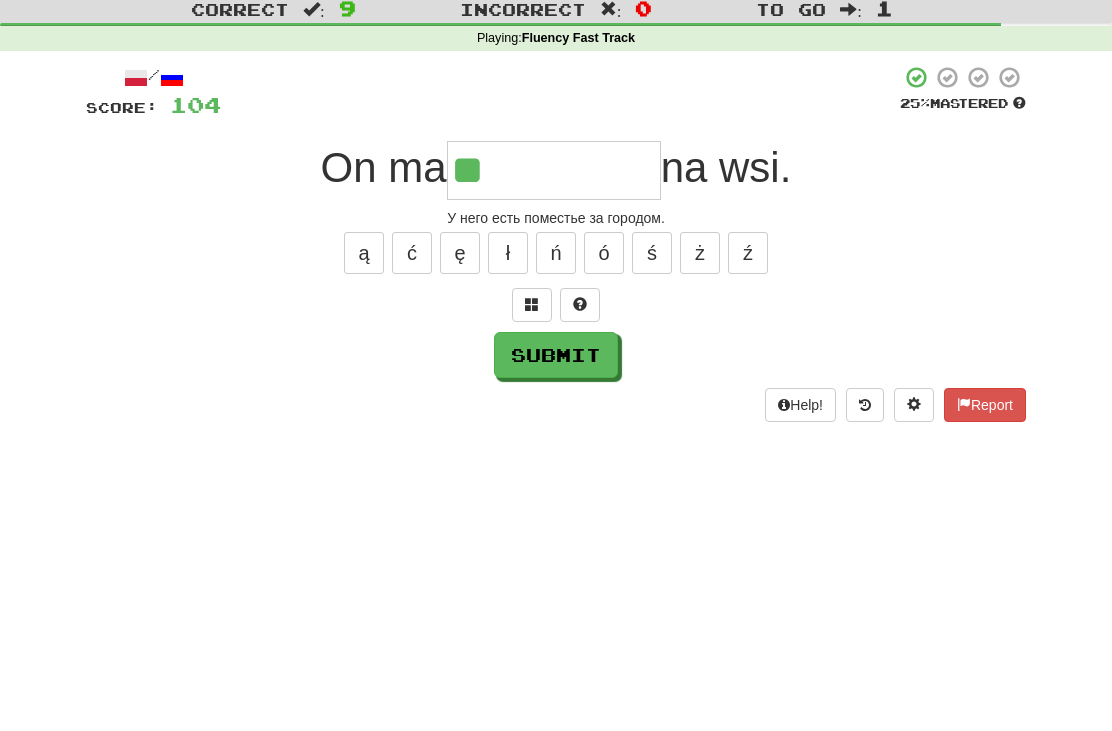 click on "On ma [OBJECT] na wsi." at bounding box center (556, 300) 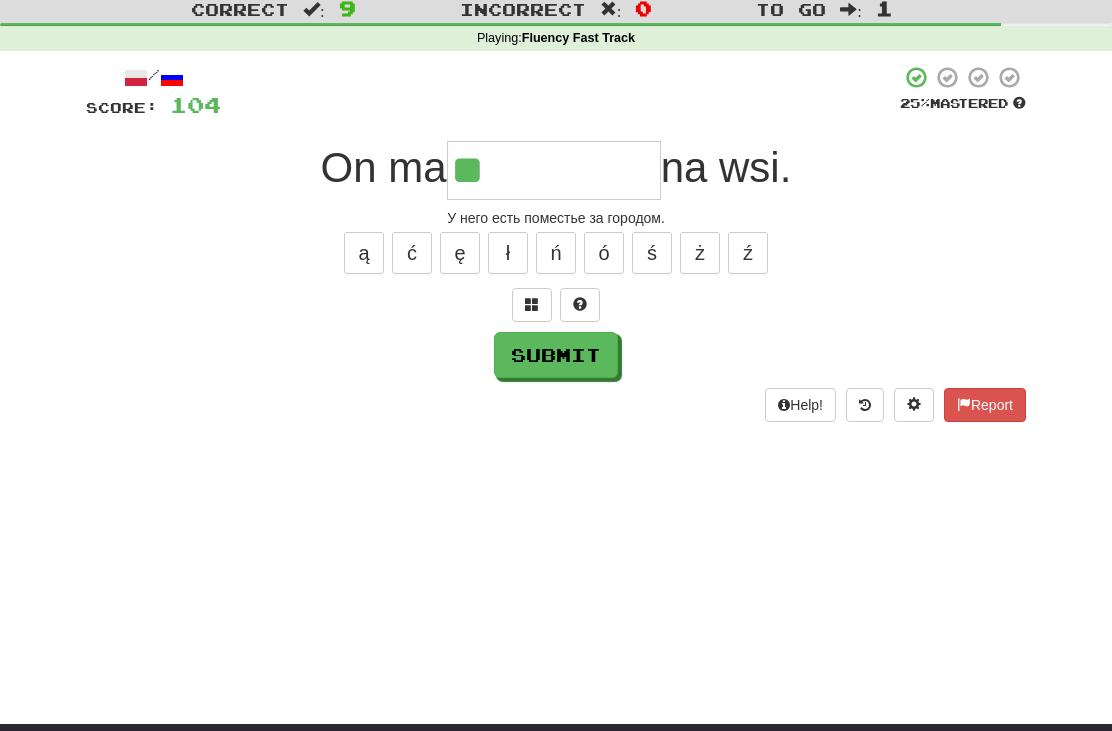 click at bounding box center (532, 305) 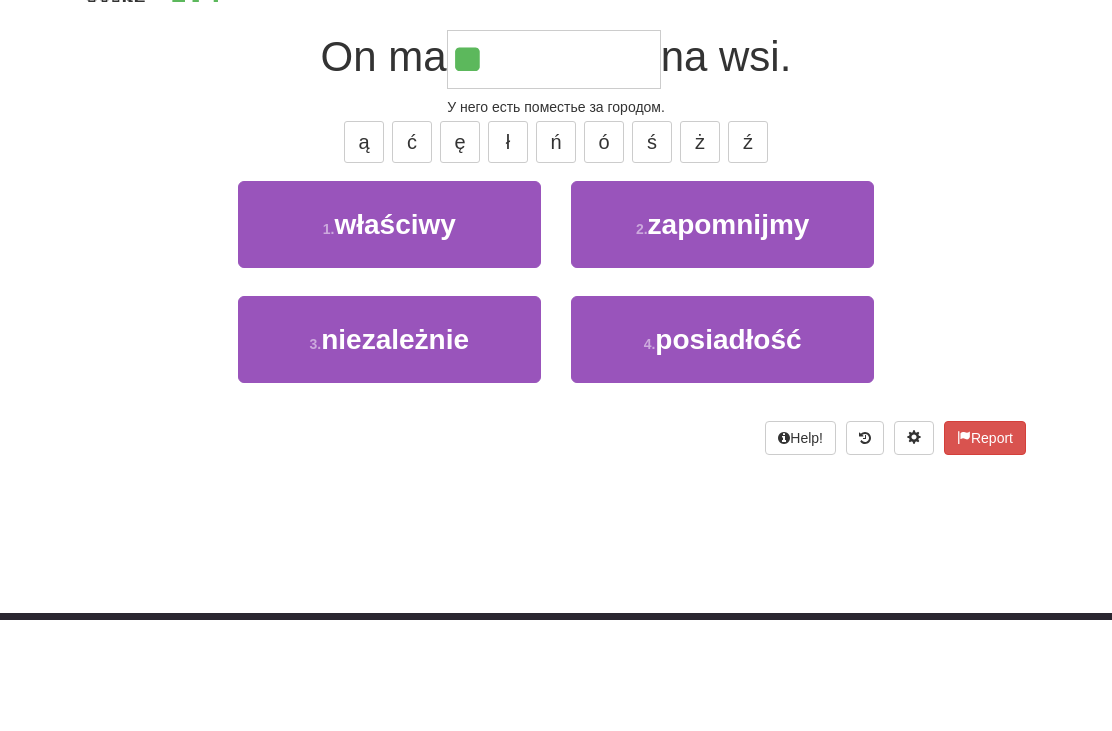 click on "4 .  posiadłość" at bounding box center [722, 451] 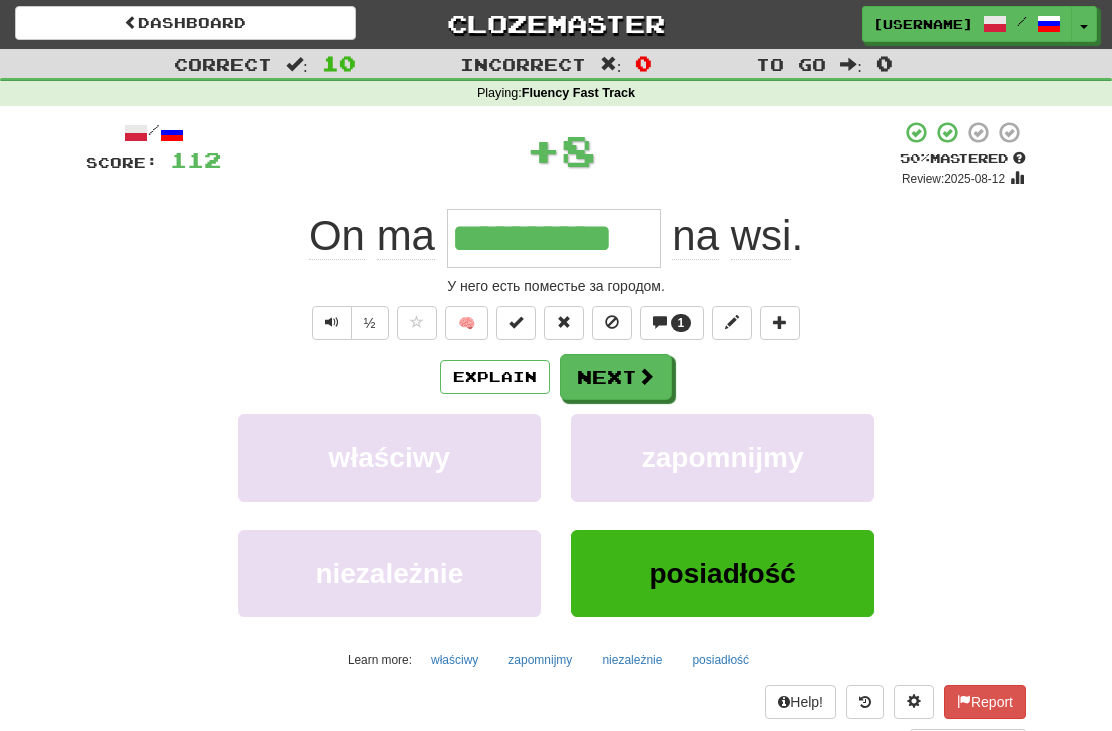 scroll, scrollTop: 0, scrollLeft: 0, axis: both 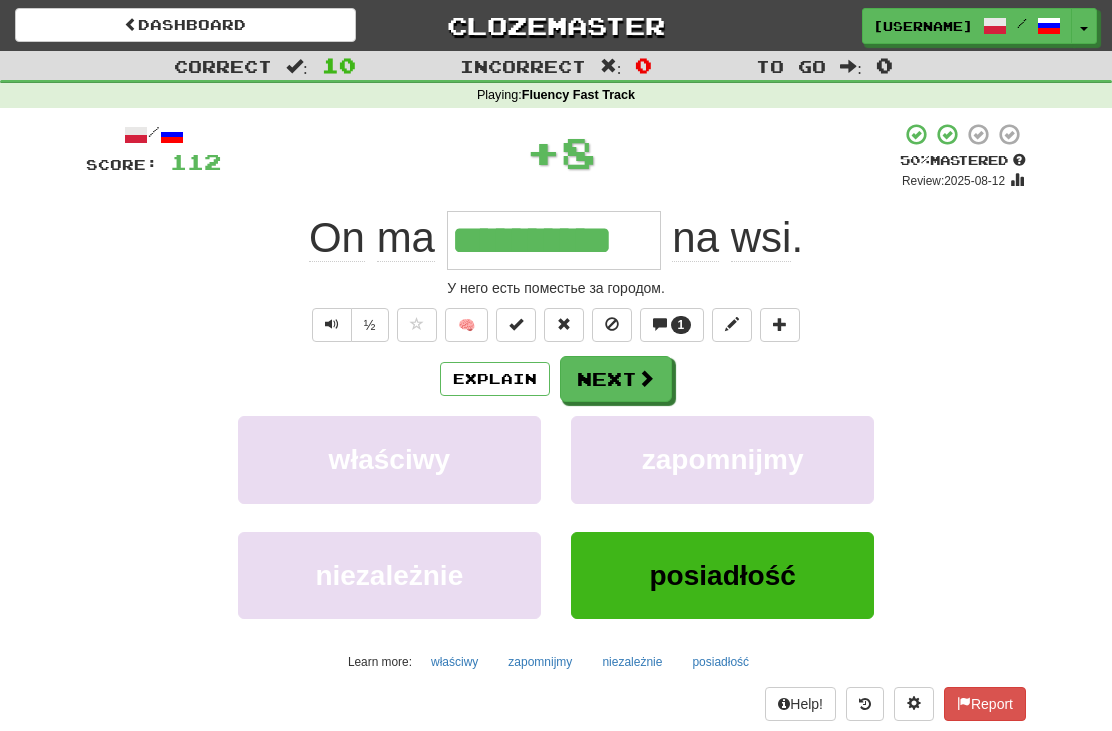 click on "1" at bounding box center (681, 325) 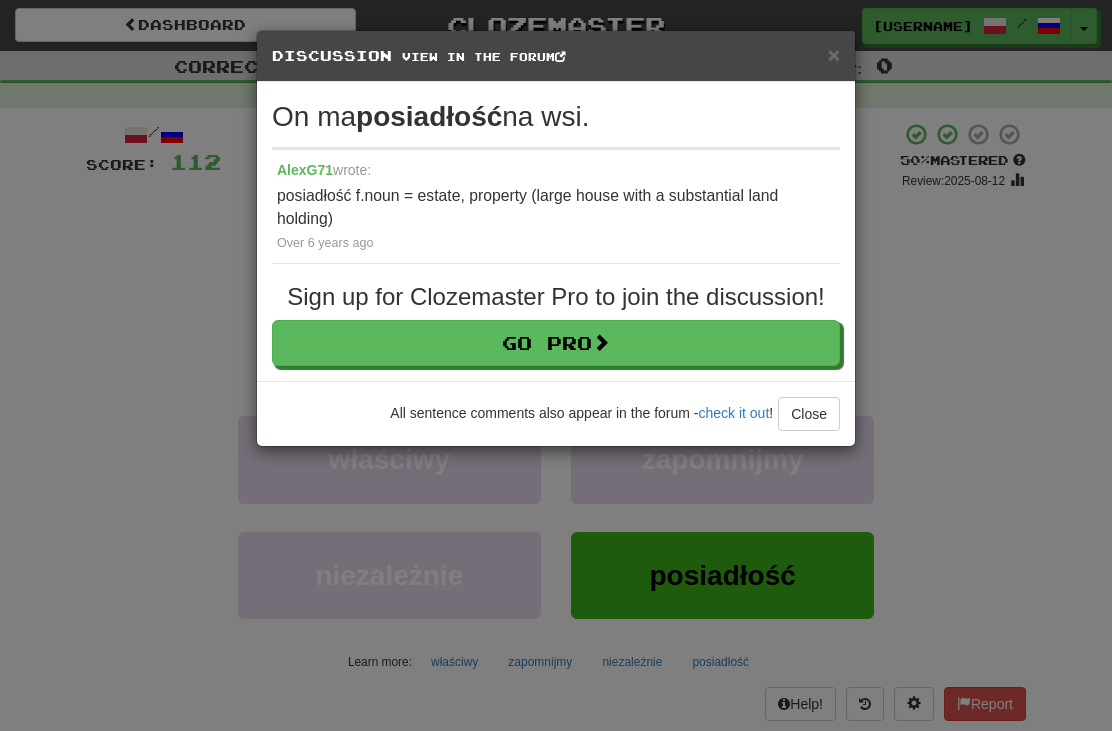 click on "Close" at bounding box center [809, 414] 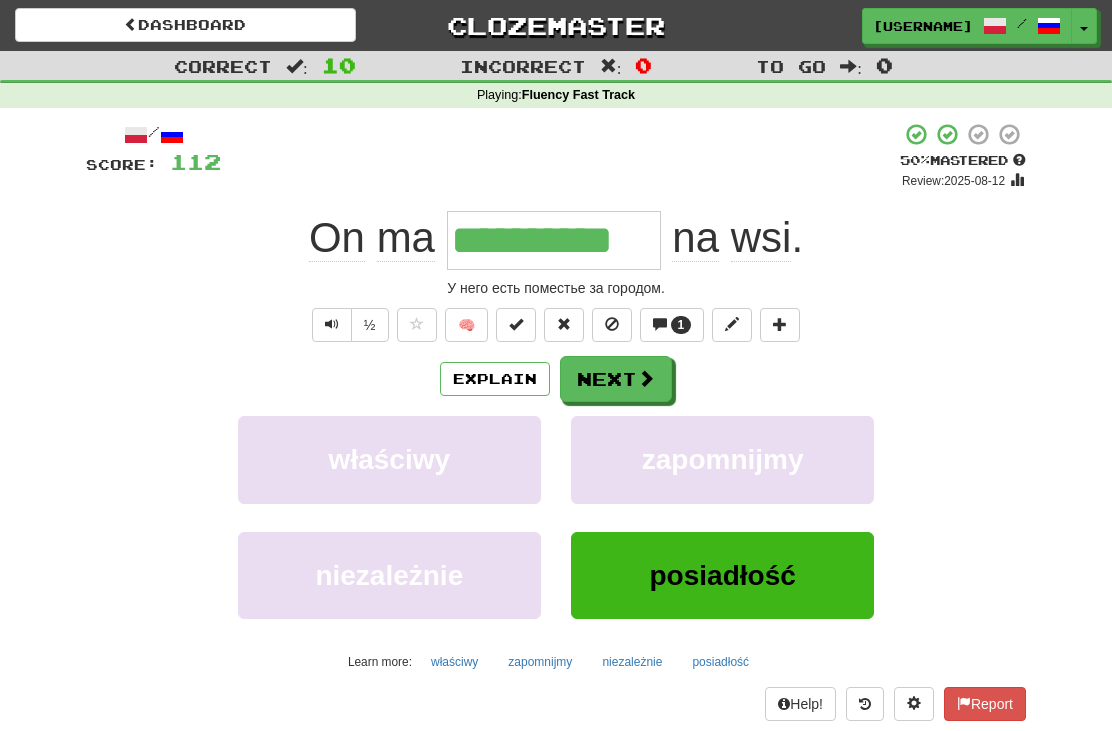 click on "Next" at bounding box center [616, 379] 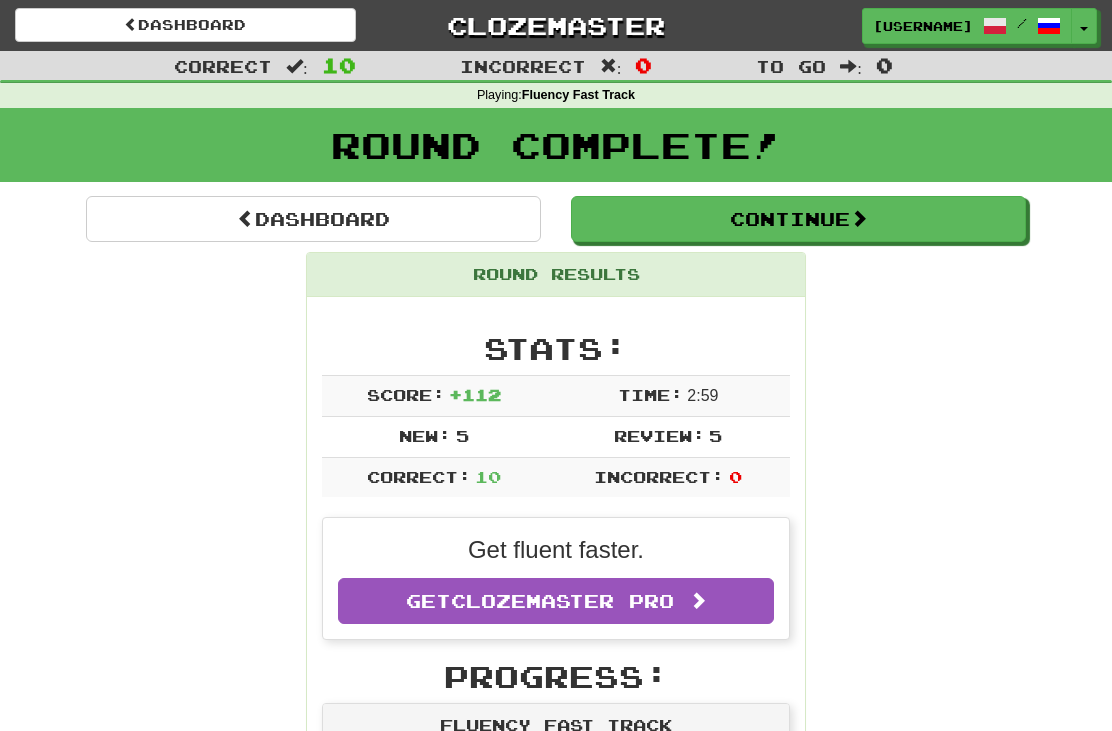 click on "Continue" at bounding box center (798, 219) 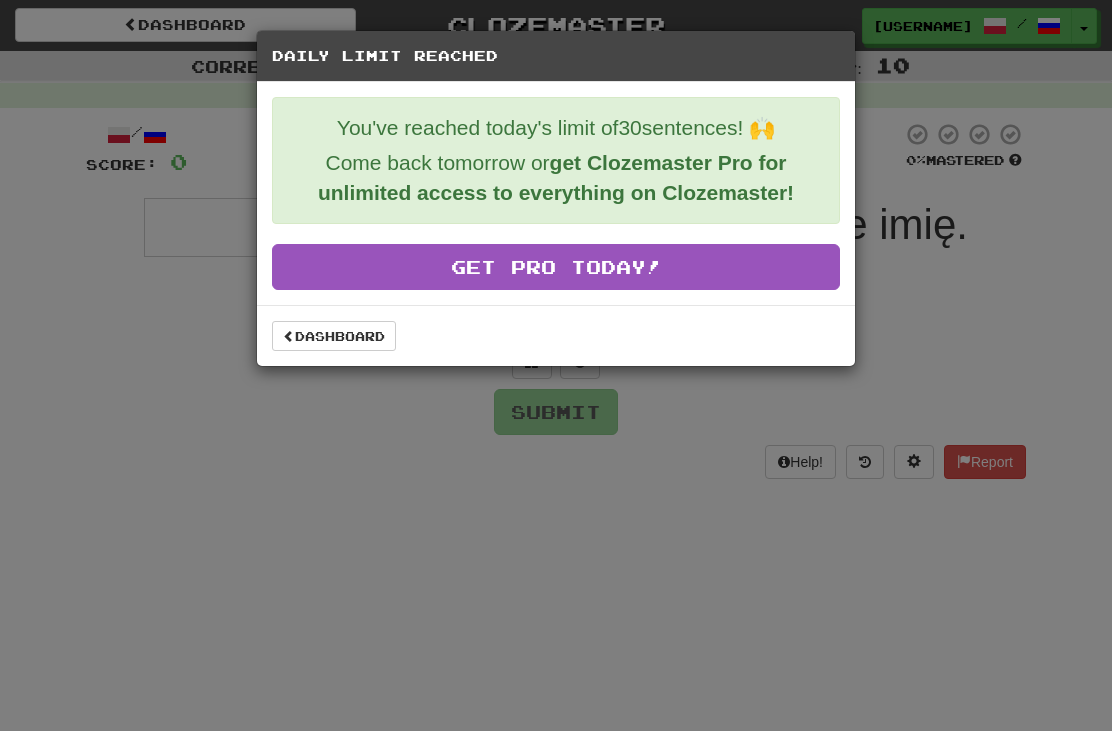 click on "Dashboard" at bounding box center [334, 336] 